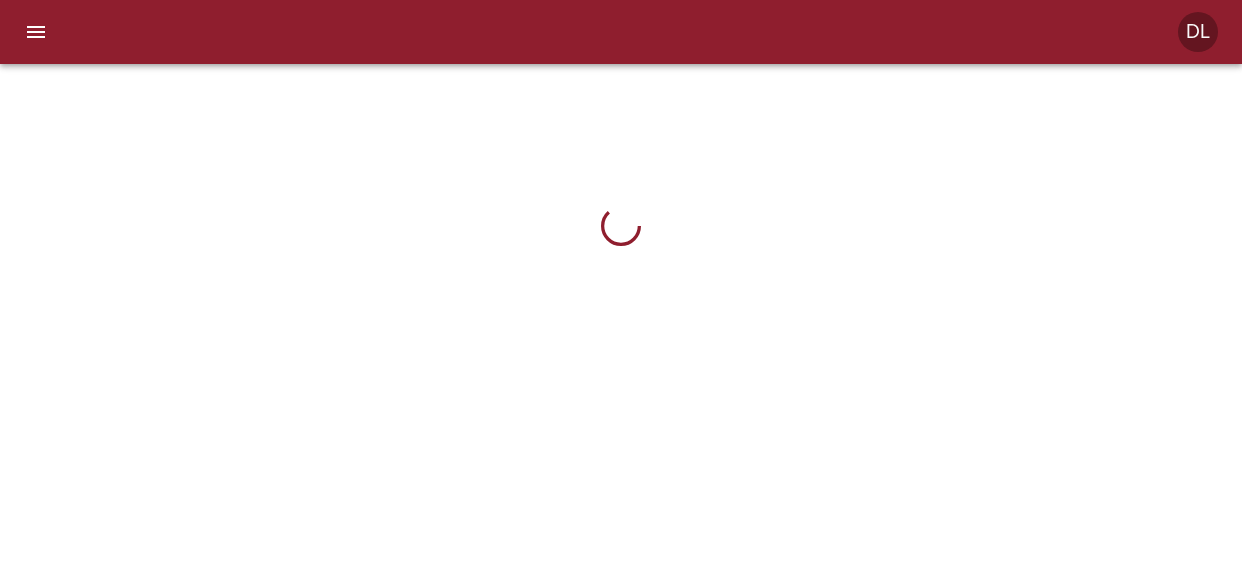 scroll, scrollTop: 0, scrollLeft: 0, axis: both 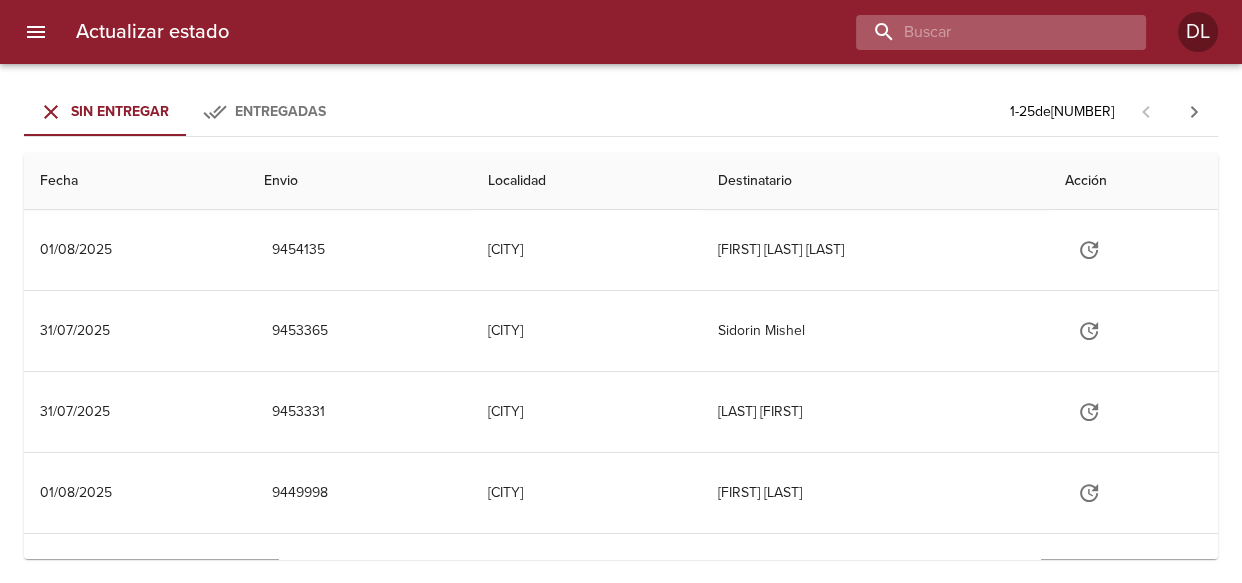 click at bounding box center (984, 32) 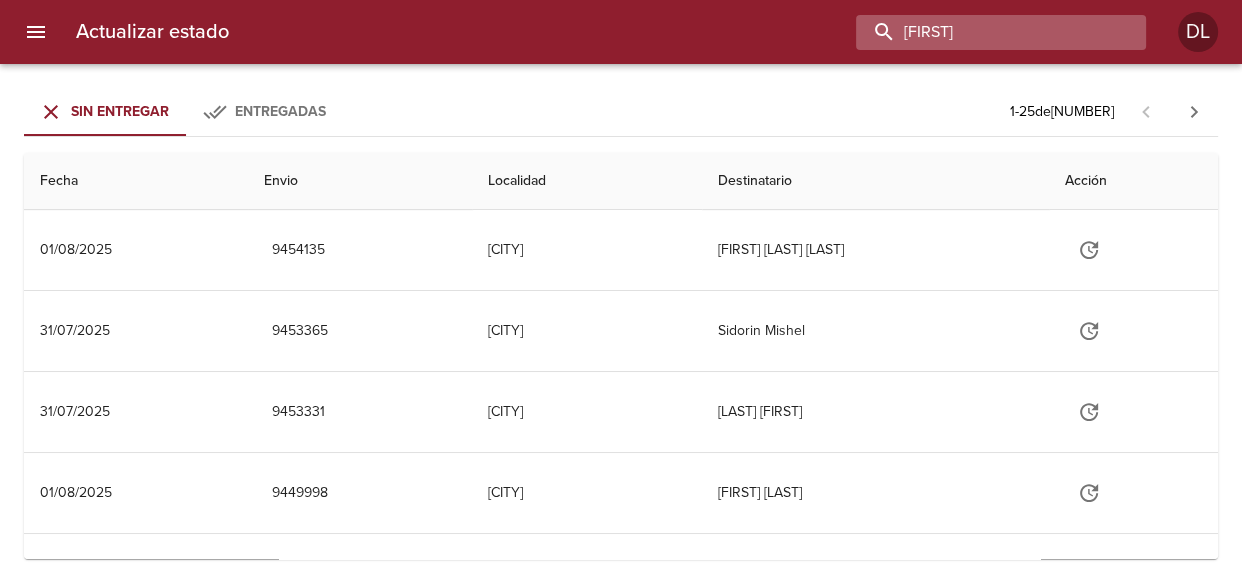 type on "R" 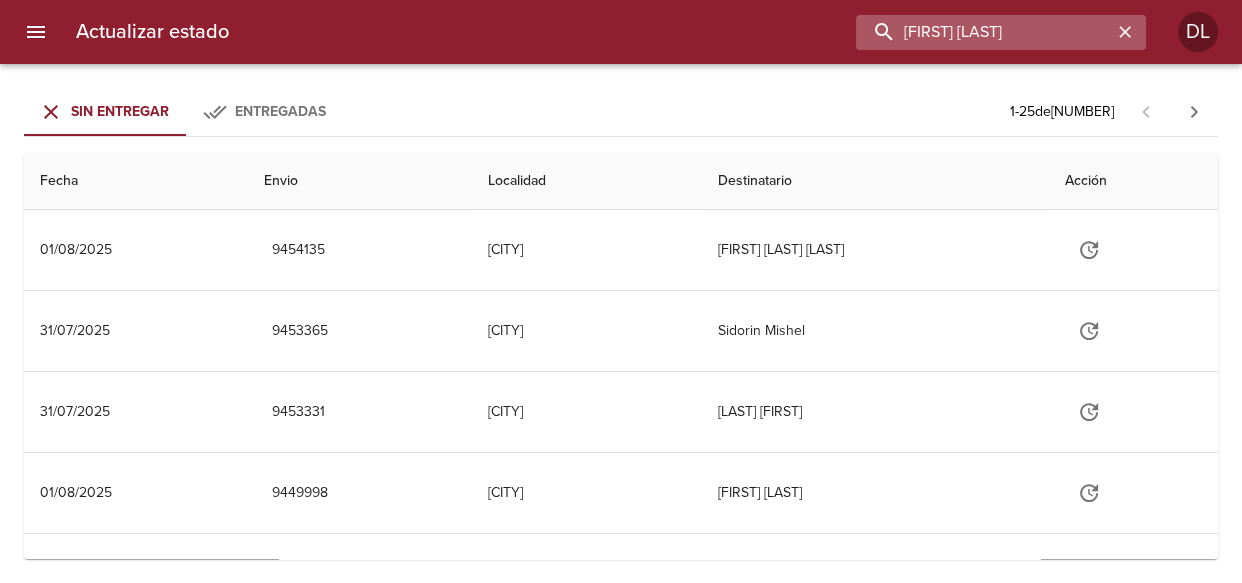type on "[FIRST] [LAST]" 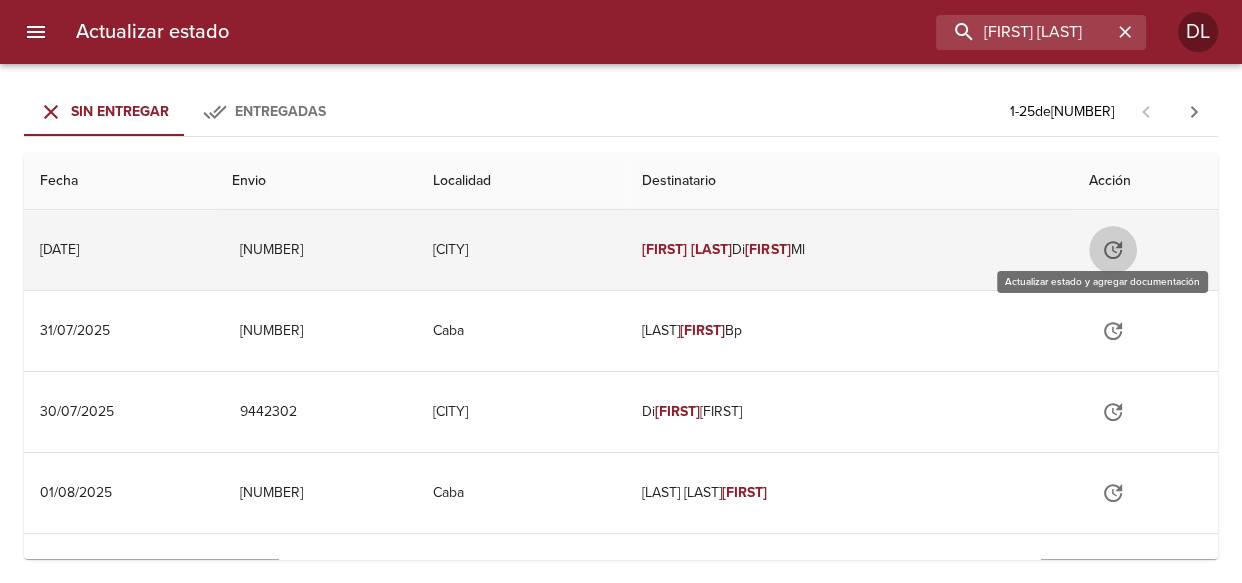 click 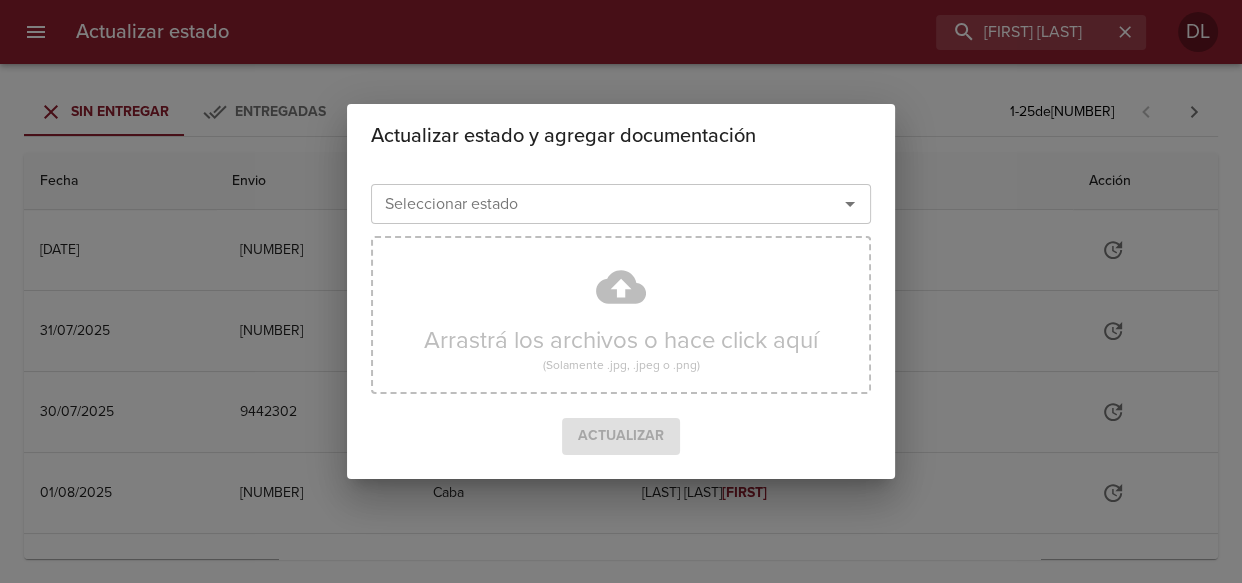 click 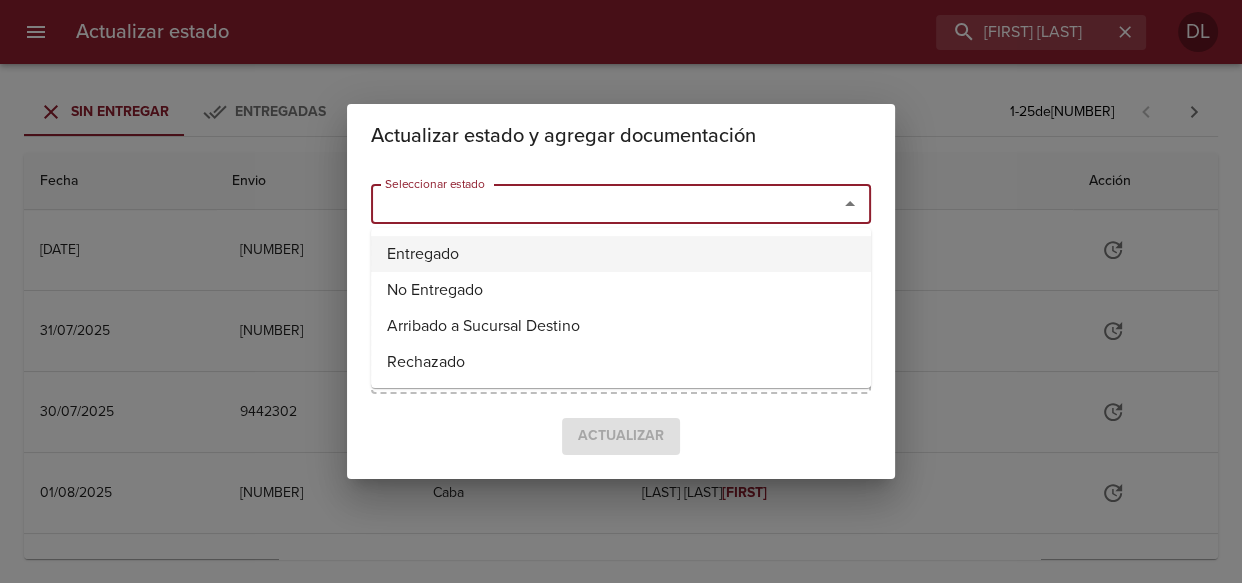click on "Entregado" at bounding box center [621, 254] 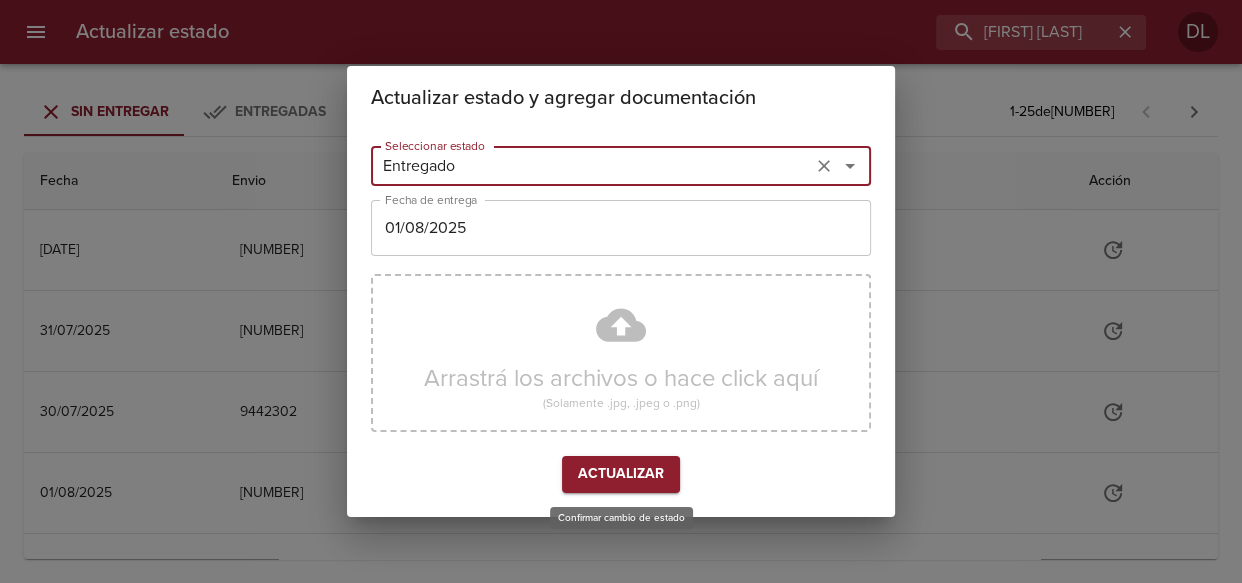 click on "Actualizar" at bounding box center (621, 474) 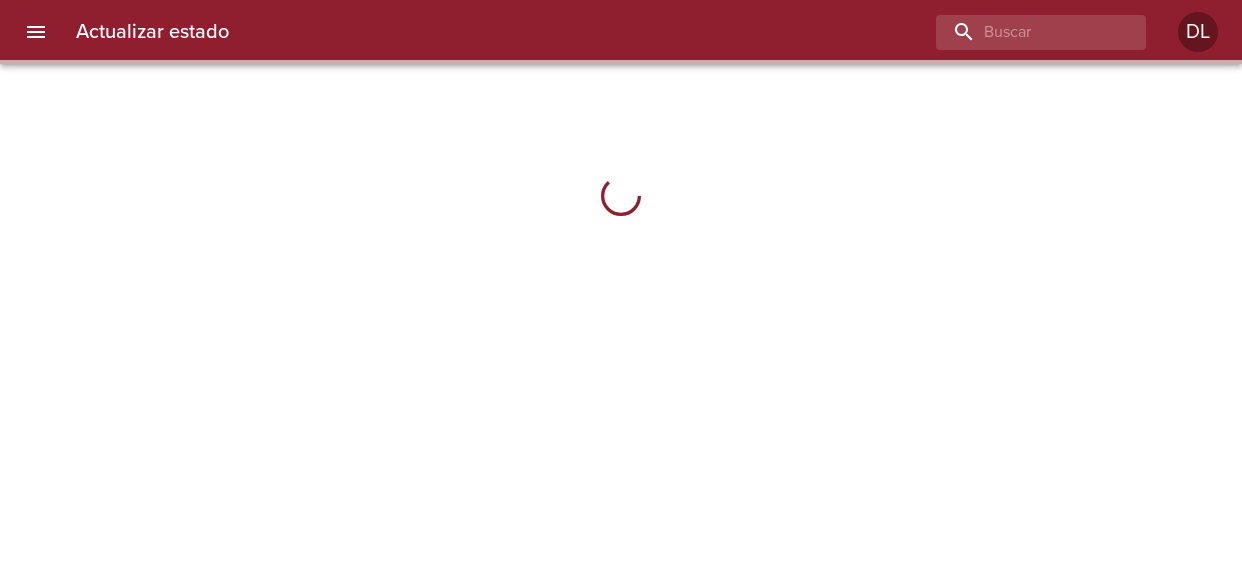scroll, scrollTop: 0, scrollLeft: 0, axis: both 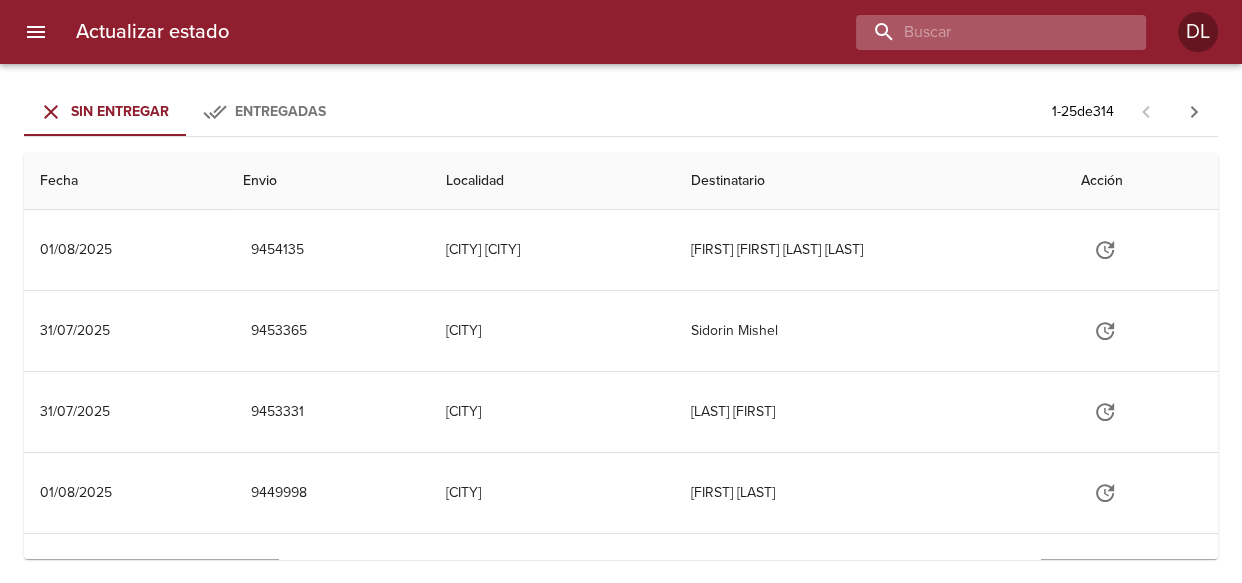 click at bounding box center (984, 32) 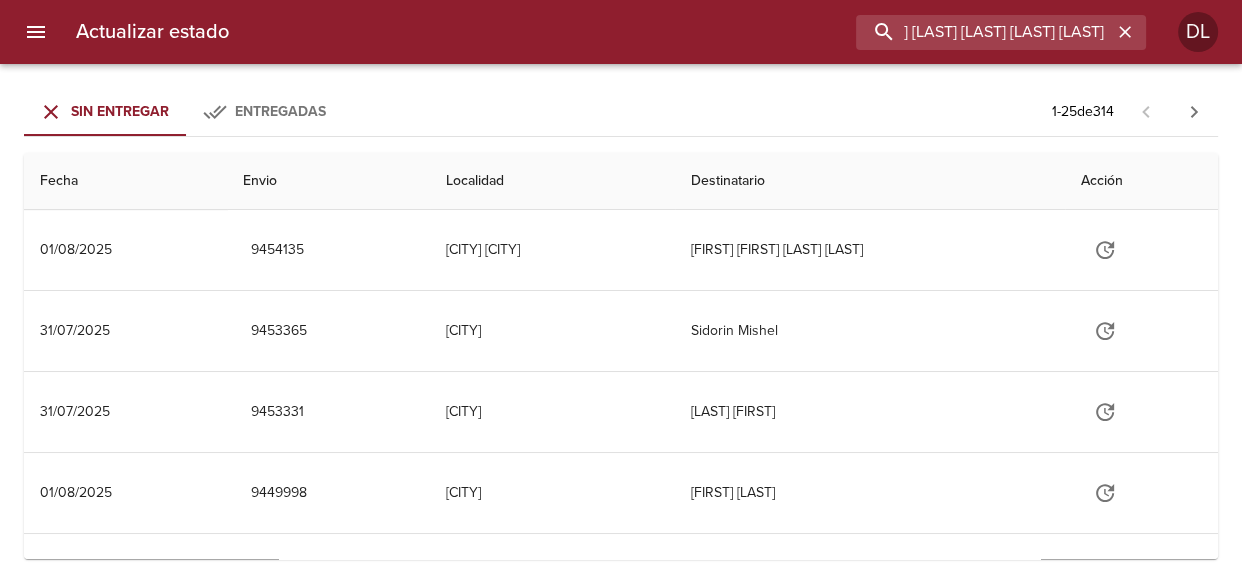 scroll, scrollTop: 0, scrollLeft: 93, axis: horizontal 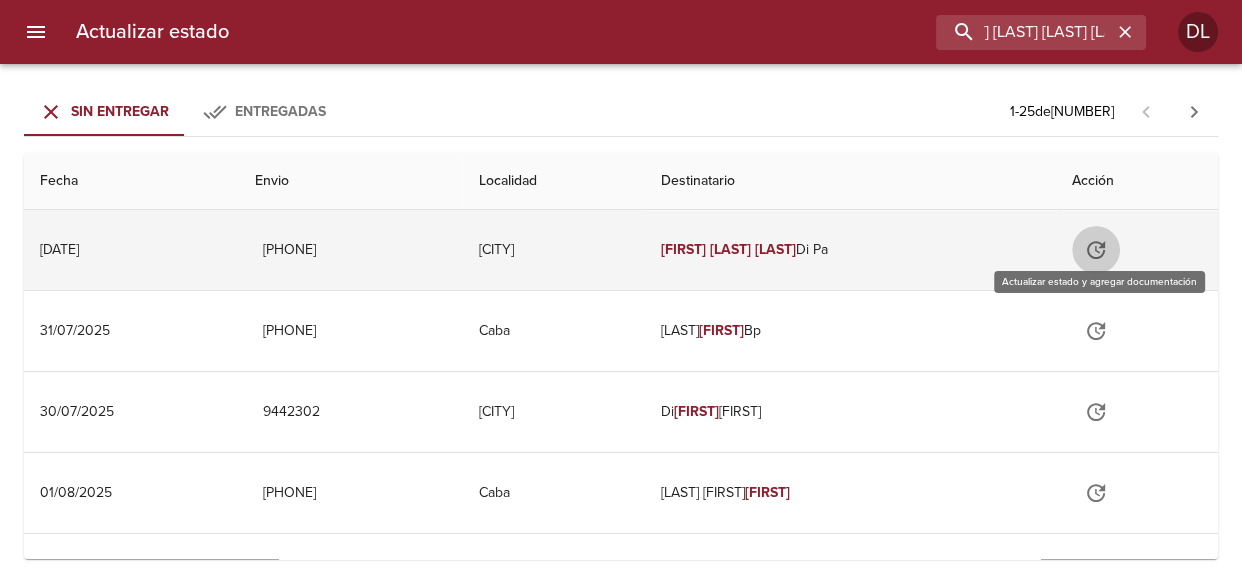 click 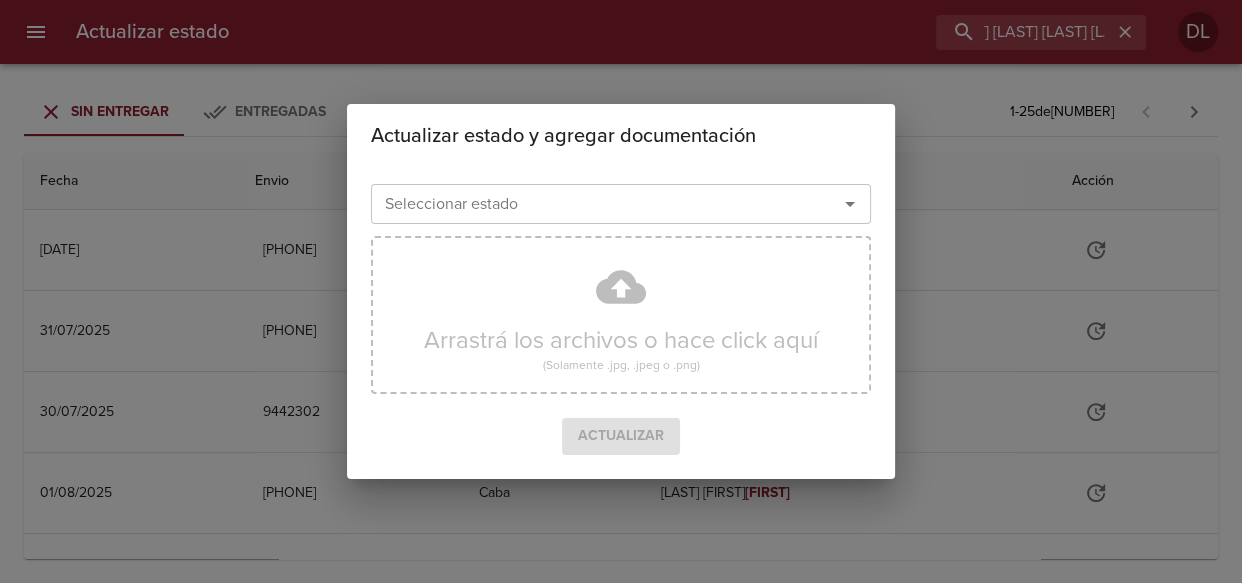 scroll, scrollTop: 0, scrollLeft: 0, axis: both 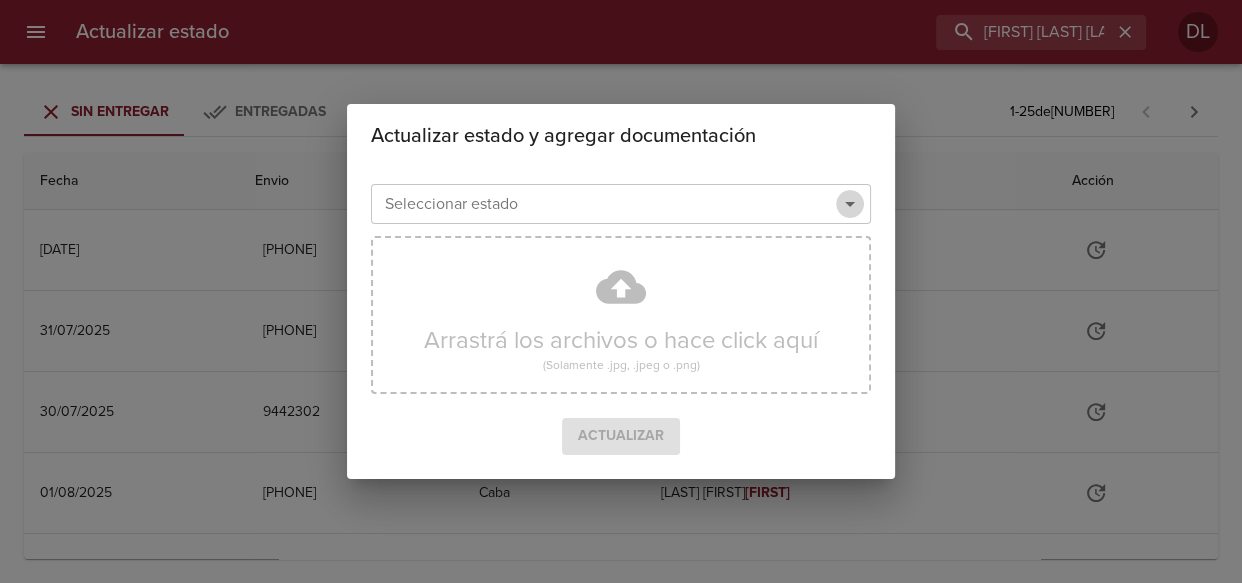 click 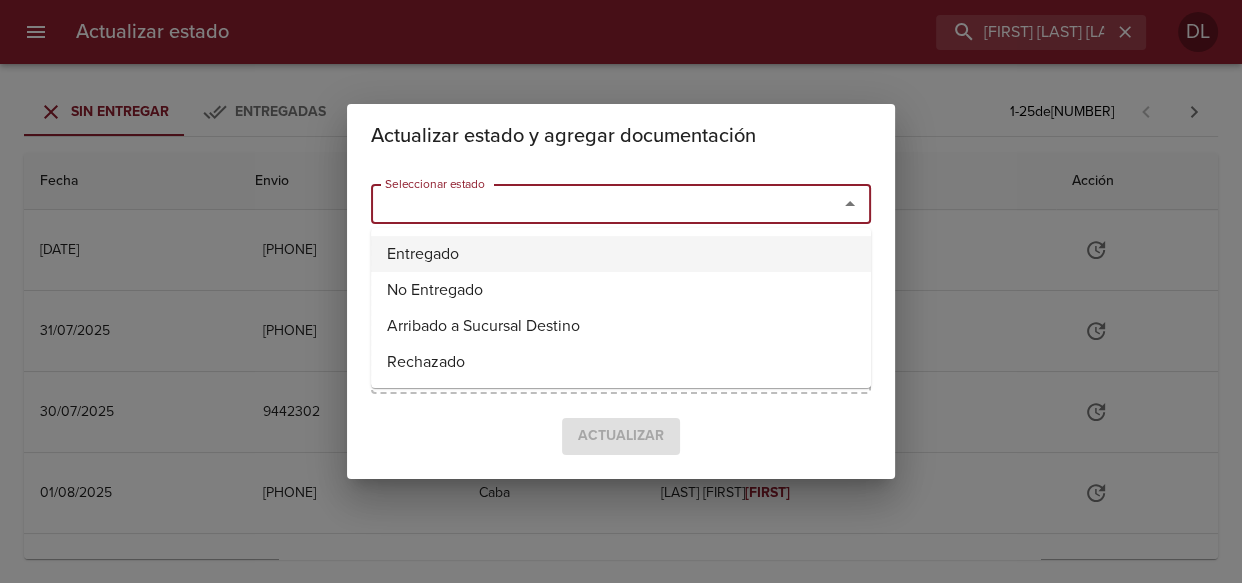 click on "Entregado" at bounding box center (621, 254) 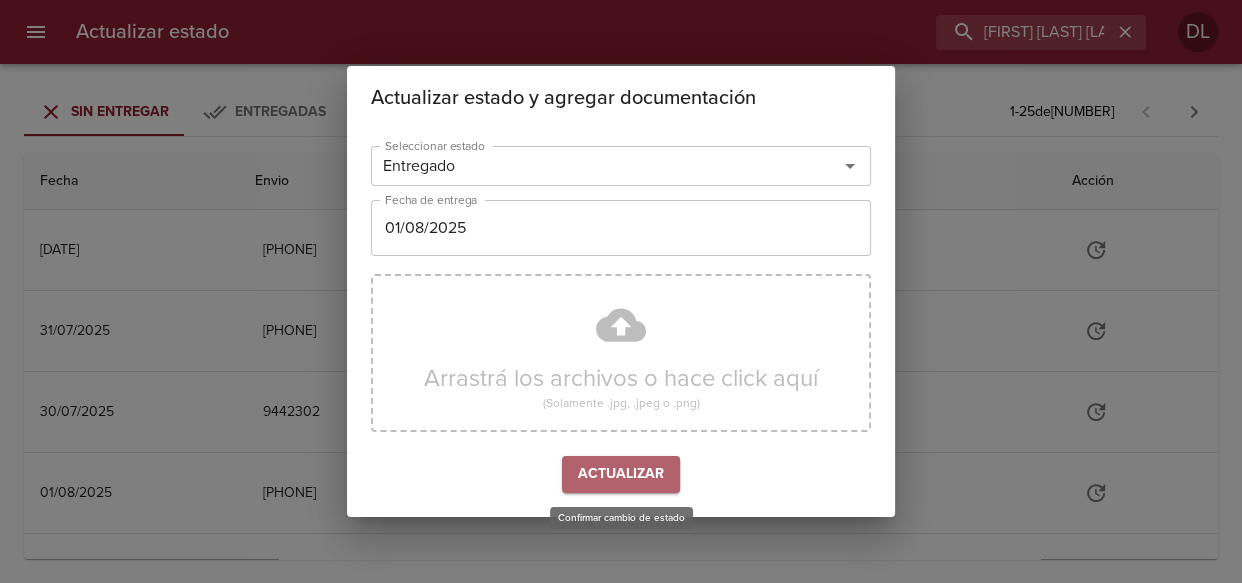 drag, startPoint x: 650, startPoint y: 471, endPoint x: 653, endPoint y: 459, distance: 12.369317 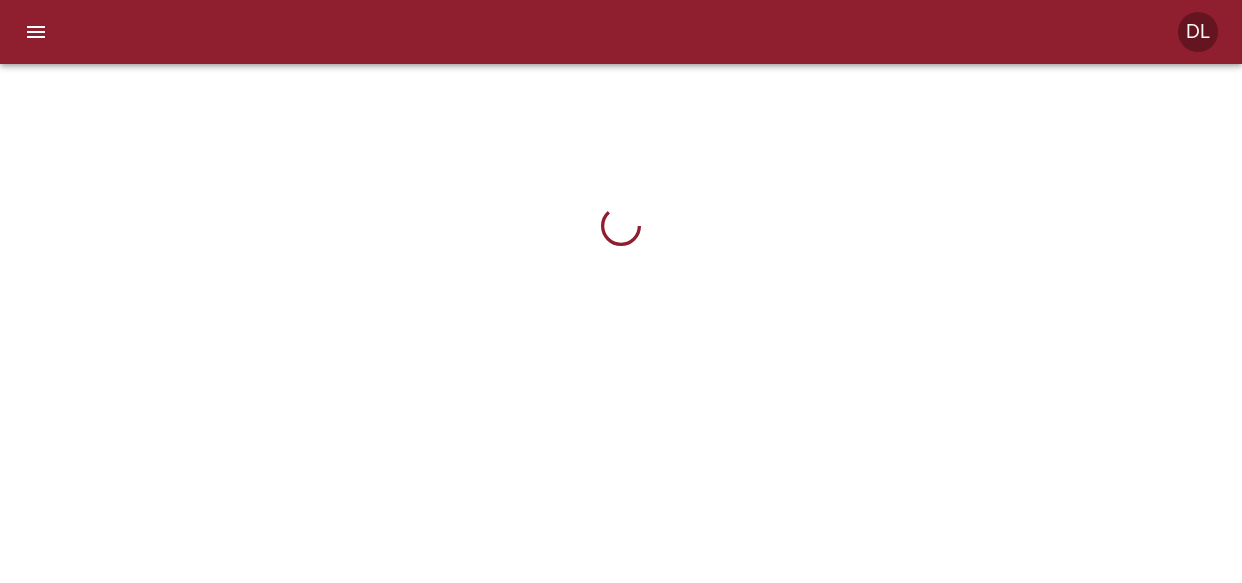 scroll, scrollTop: 0, scrollLeft: 0, axis: both 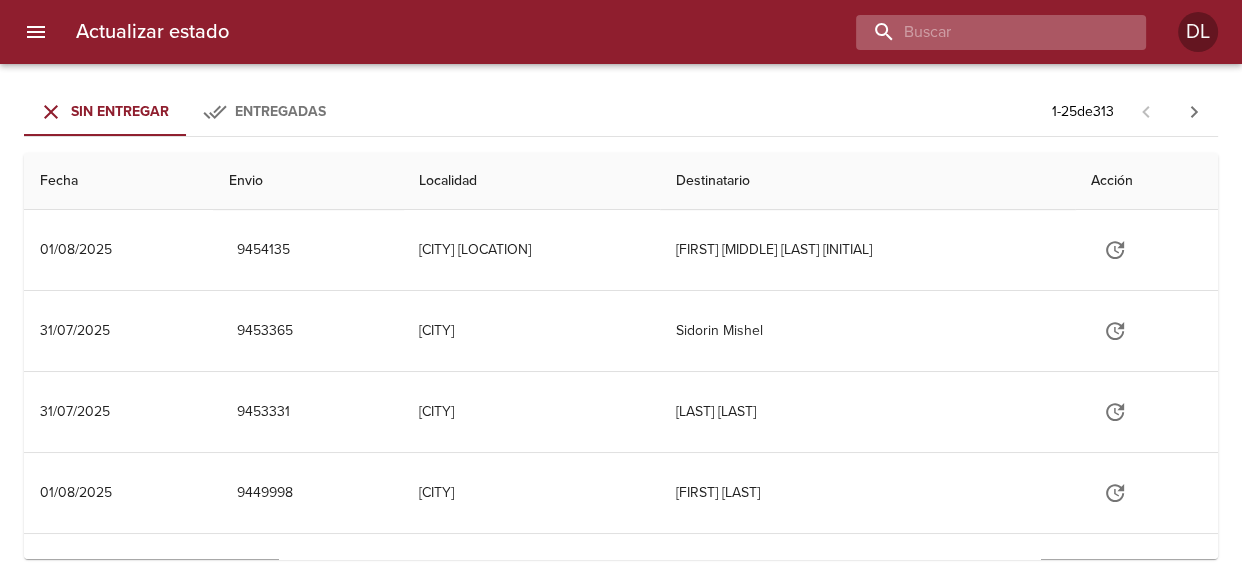 click at bounding box center [984, 32] 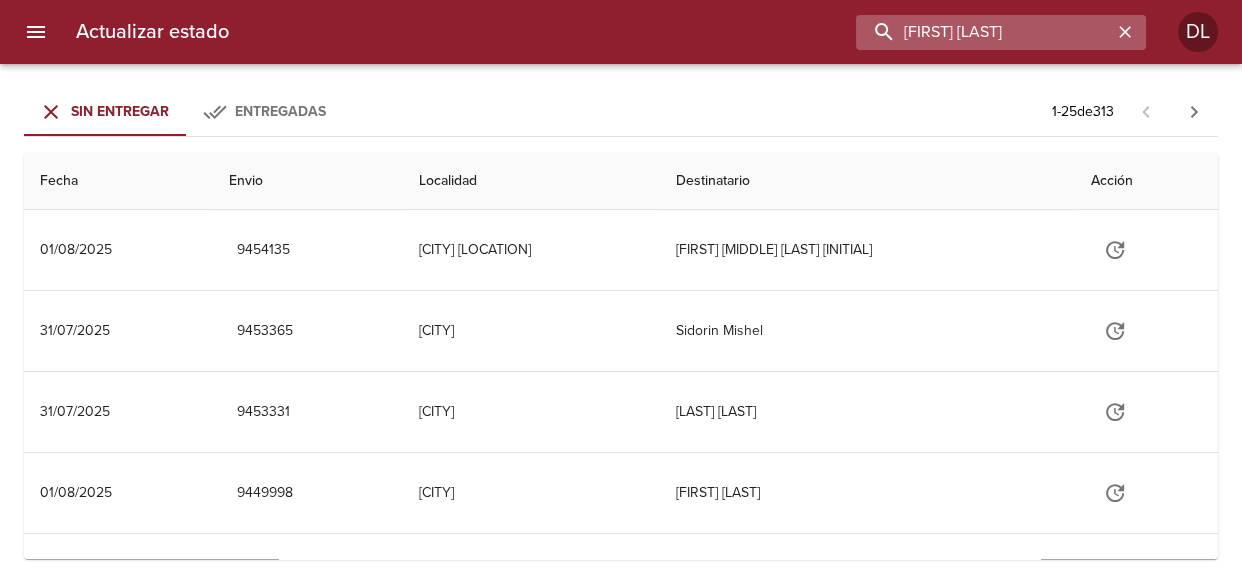 type on "GONZALO PEÑALVA" 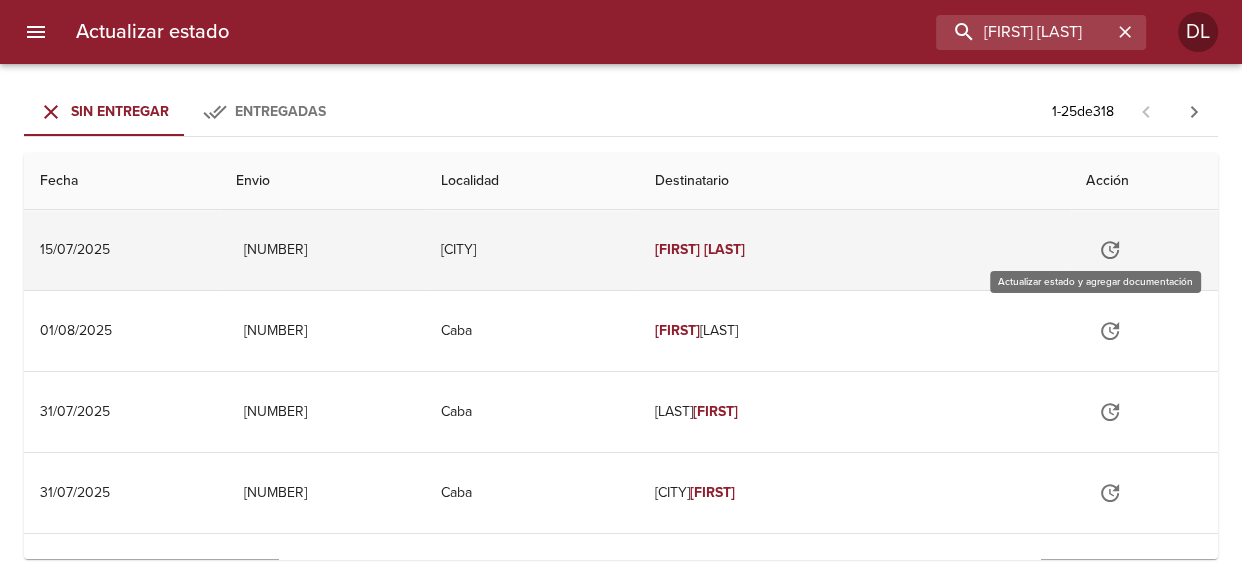 click 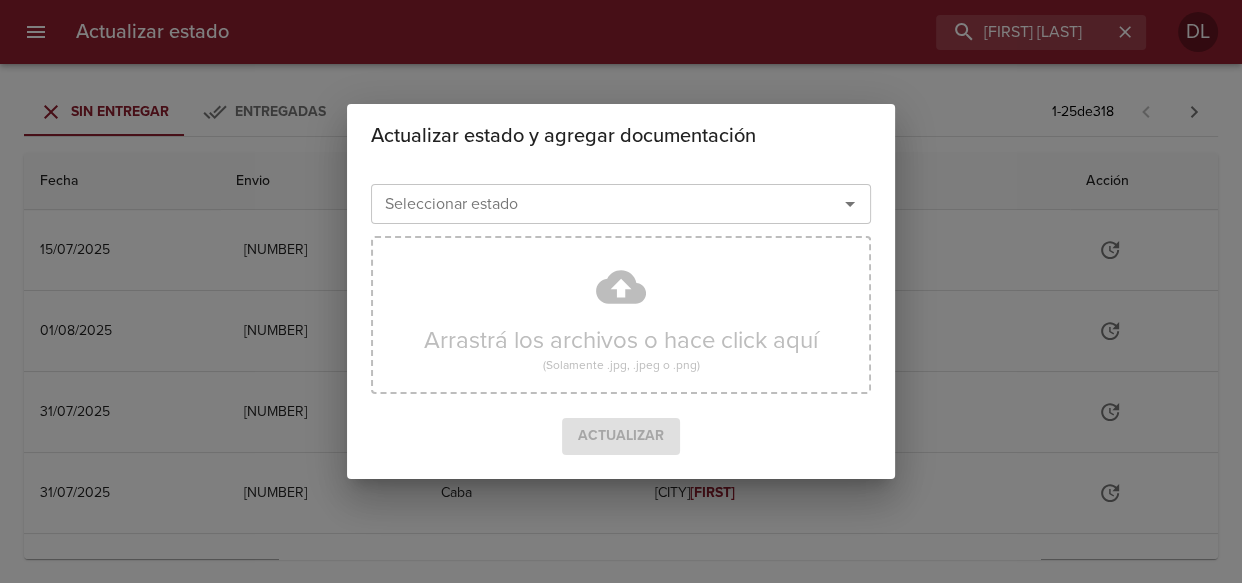 click 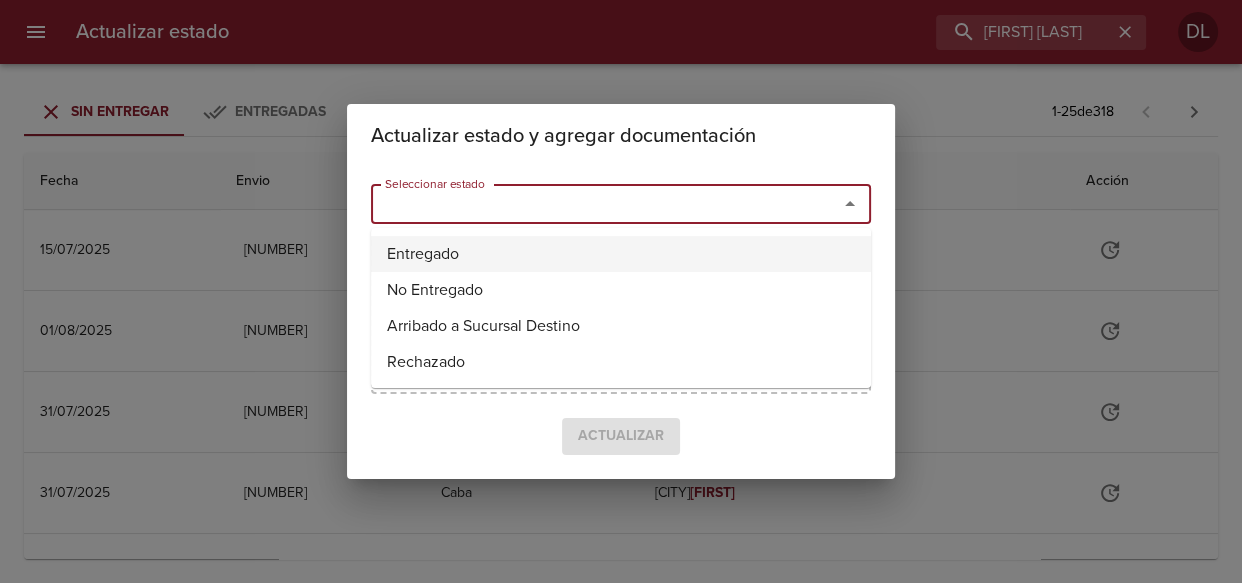 click on "Entregado" at bounding box center (621, 254) 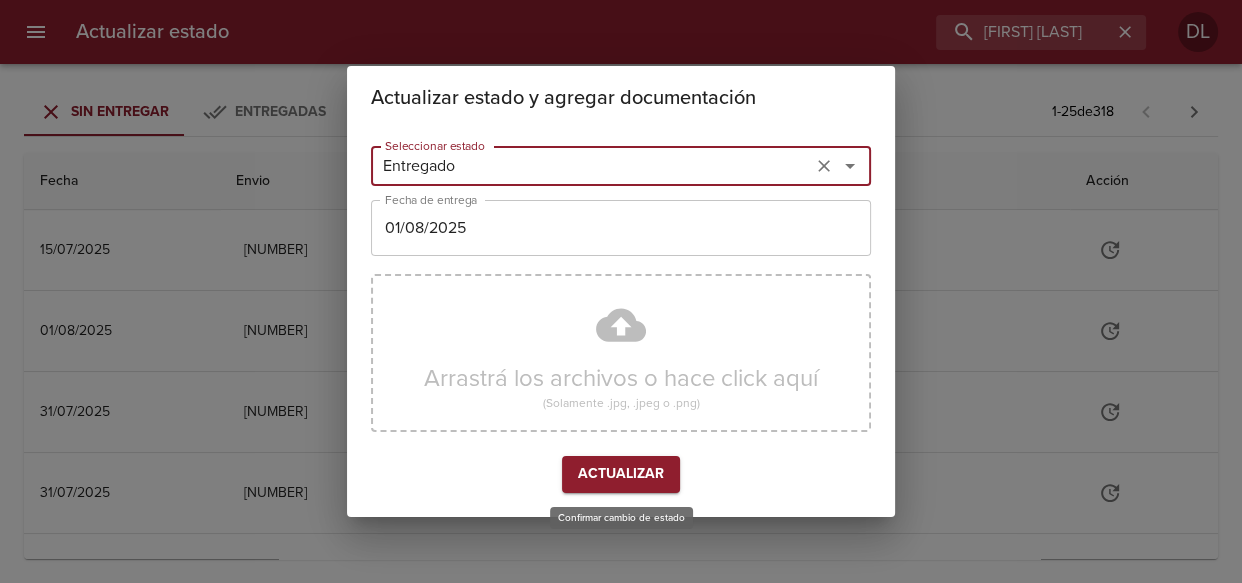 click on "Actualizar" at bounding box center [621, 474] 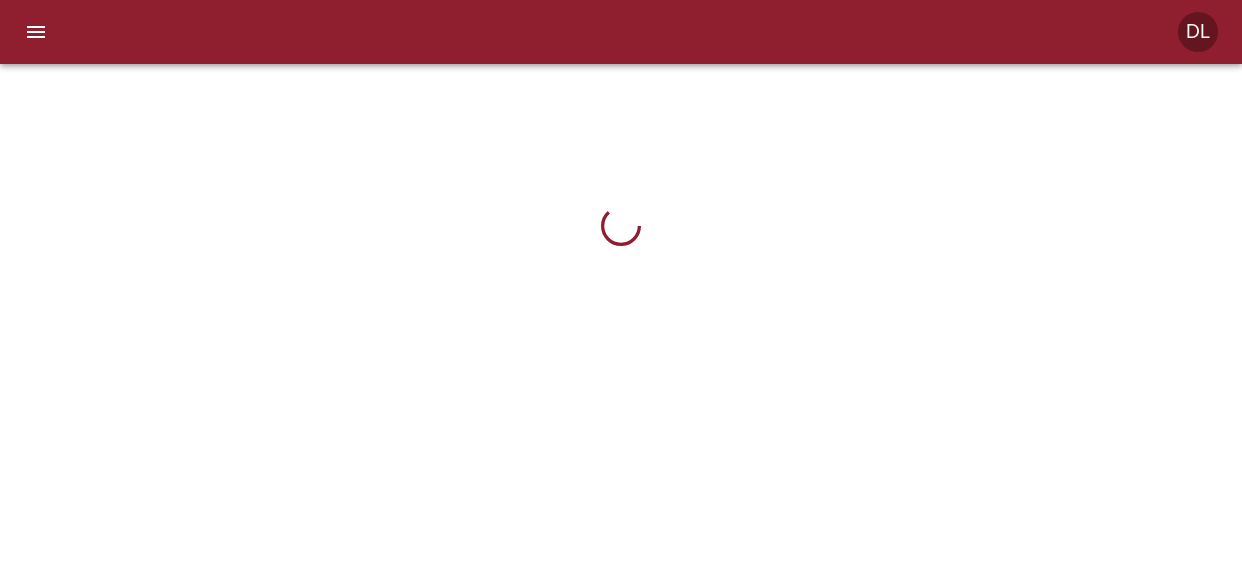 scroll, scrollTop: 0, scrollLeft: 0, axis: both 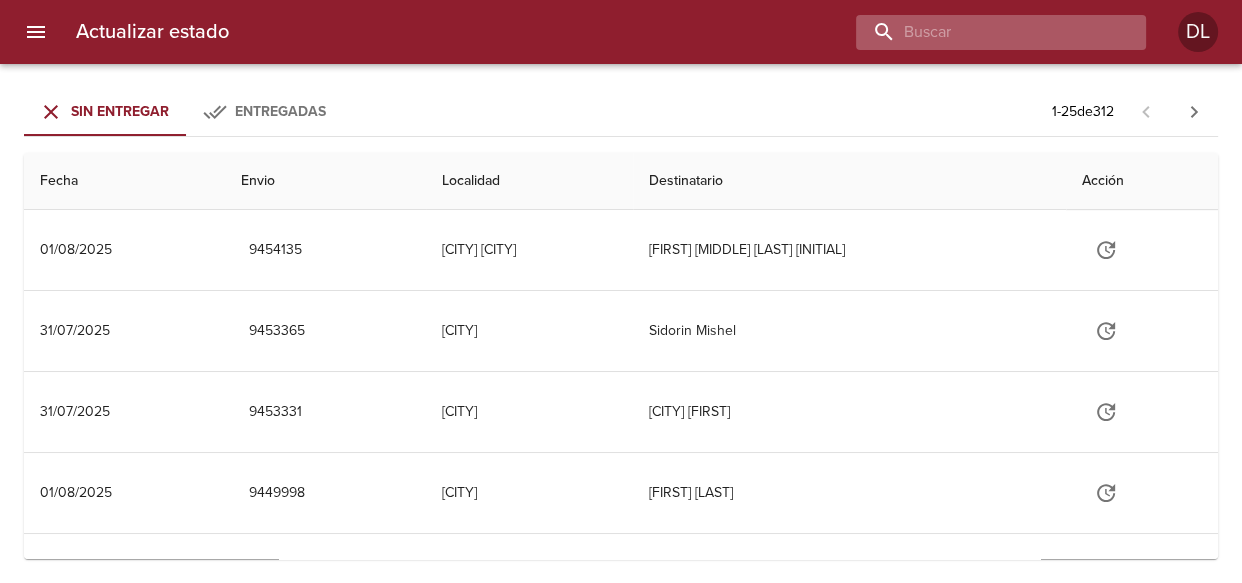 click at bounding box center [984, 32] 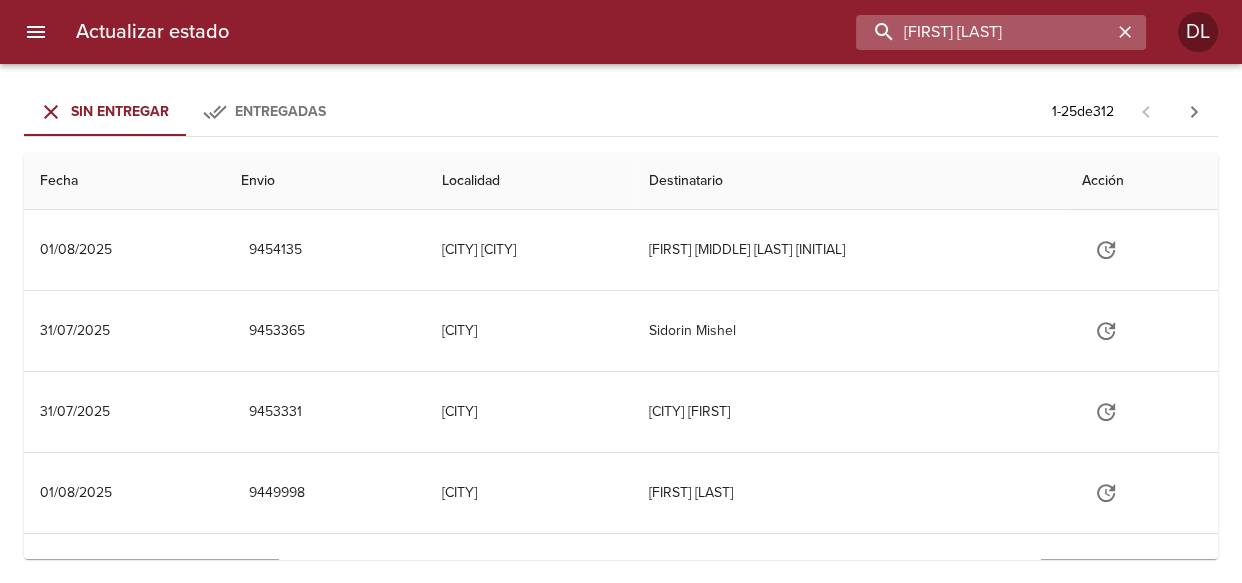 type on "MARCELO FORNERO" 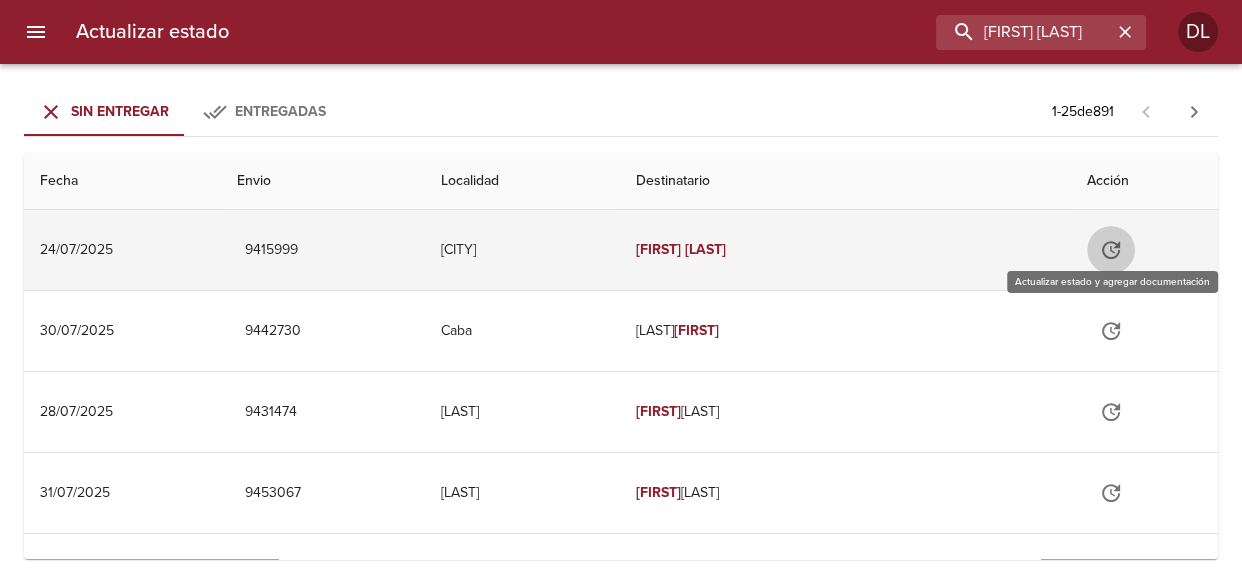 click 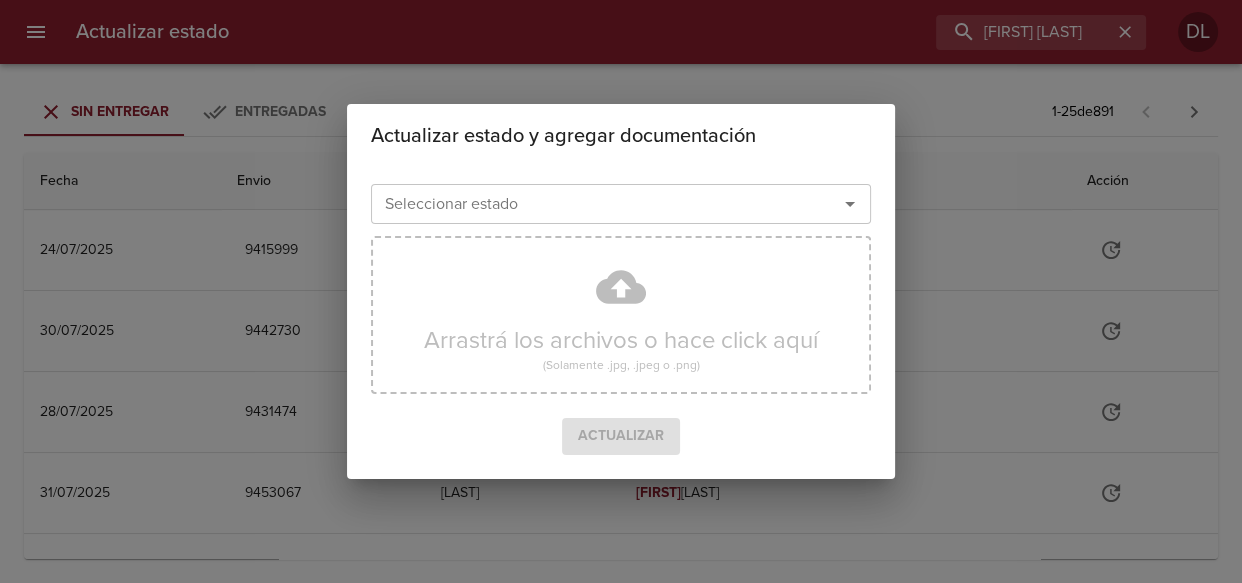 click 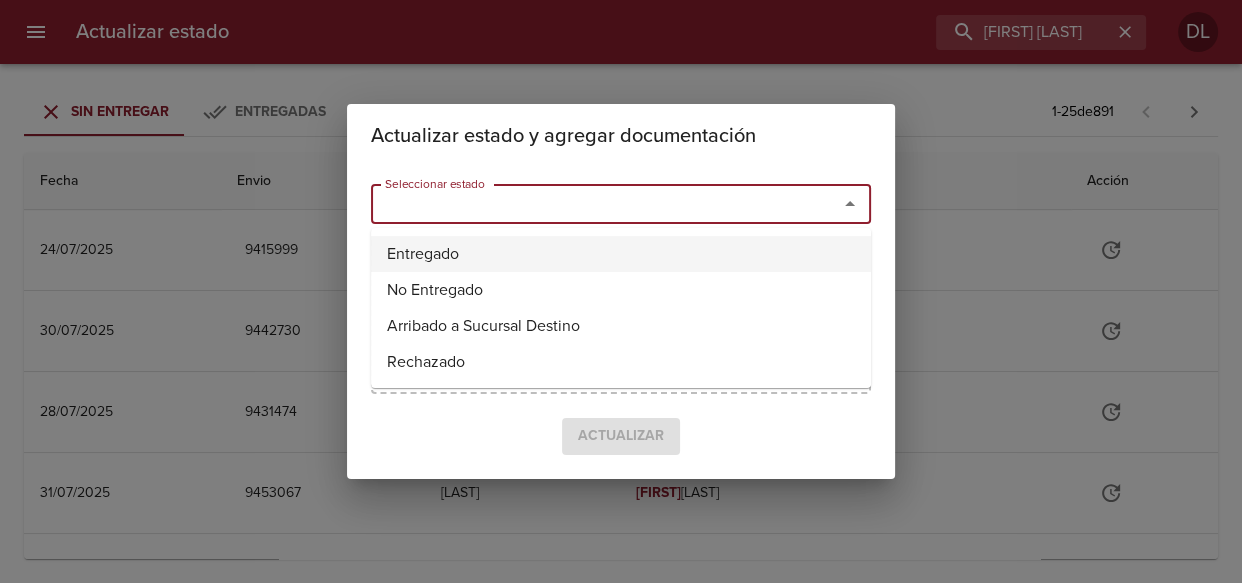 click on "Entregado" at bounding box center (621, 254) 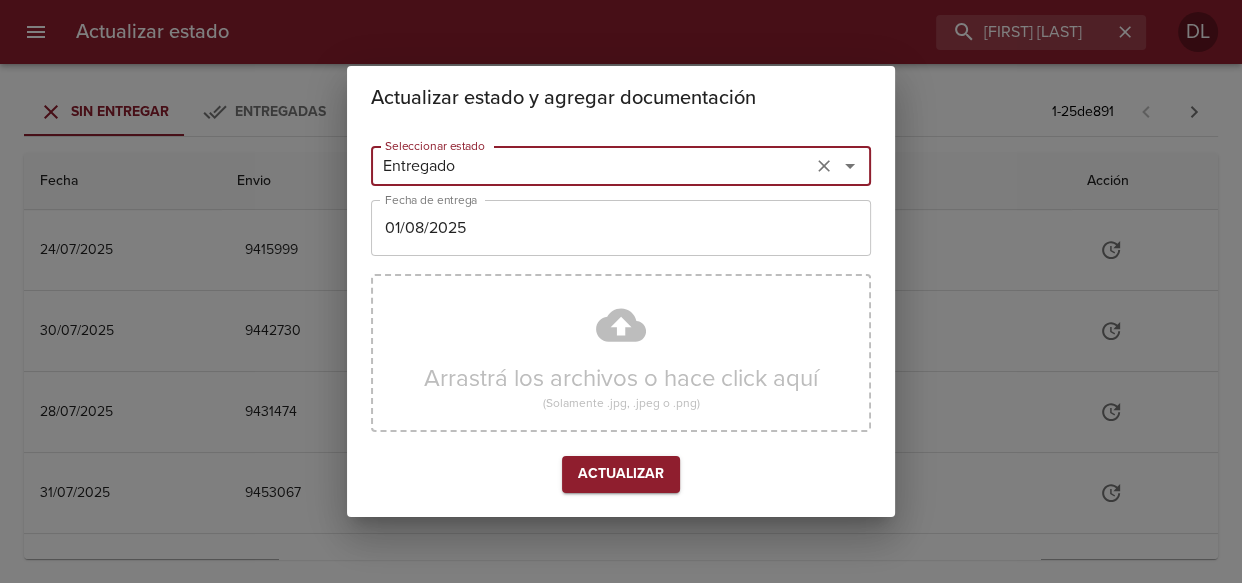 type on "Entregado" 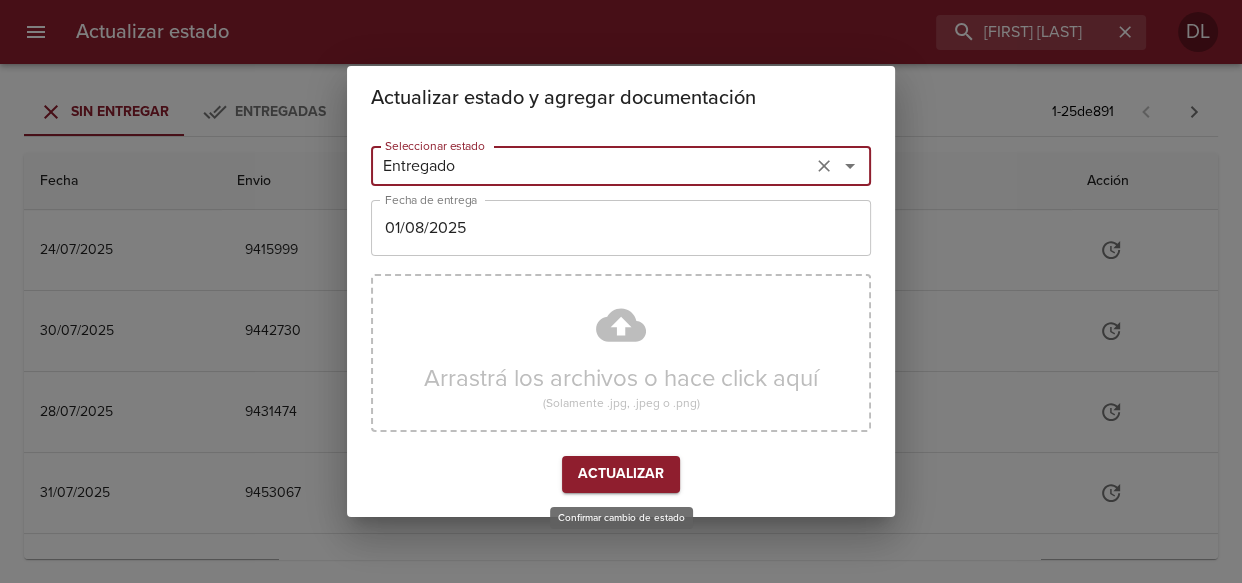 click on "Actualizar" at bounding box center [621, 474] 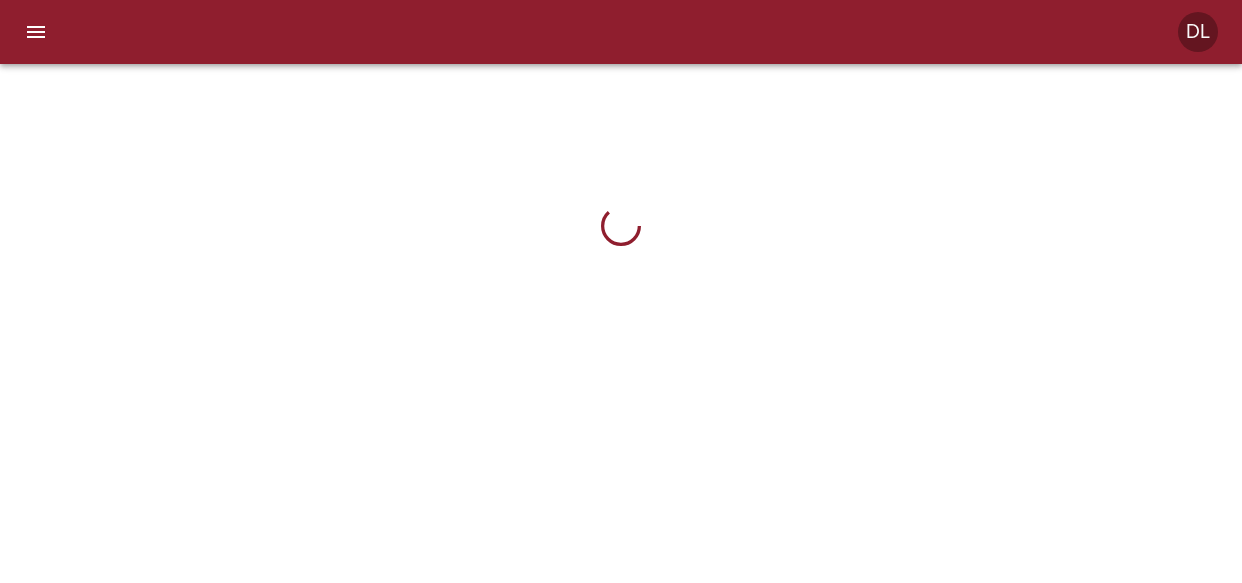 scroll, scrollTop: 0, scrollLeft: 0, axis: both 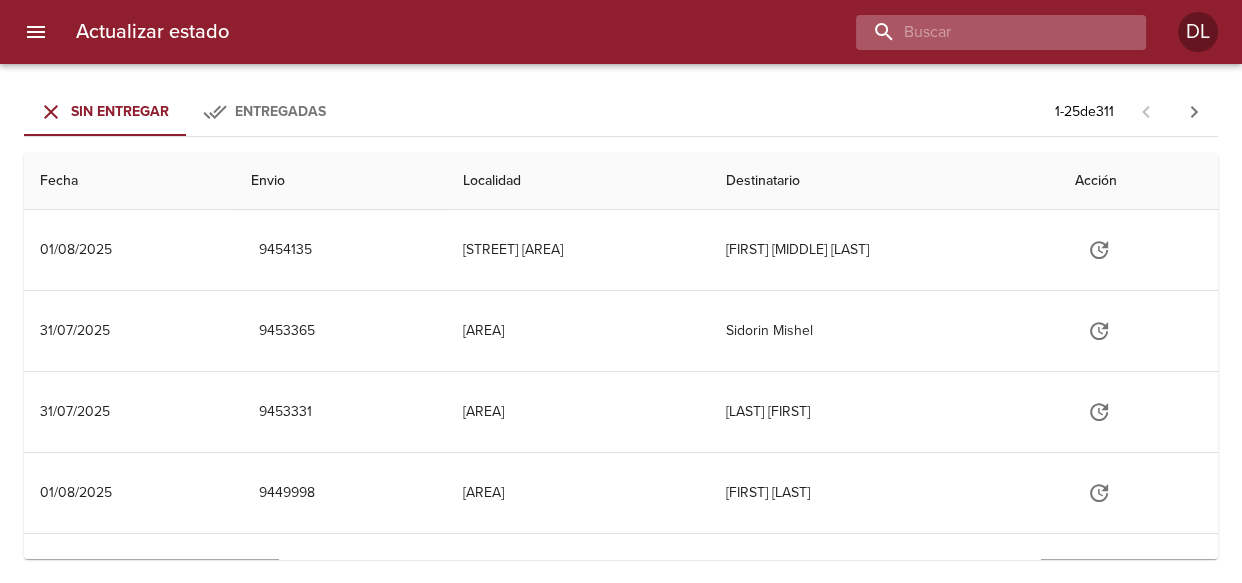click at bounding box center [984, 32] 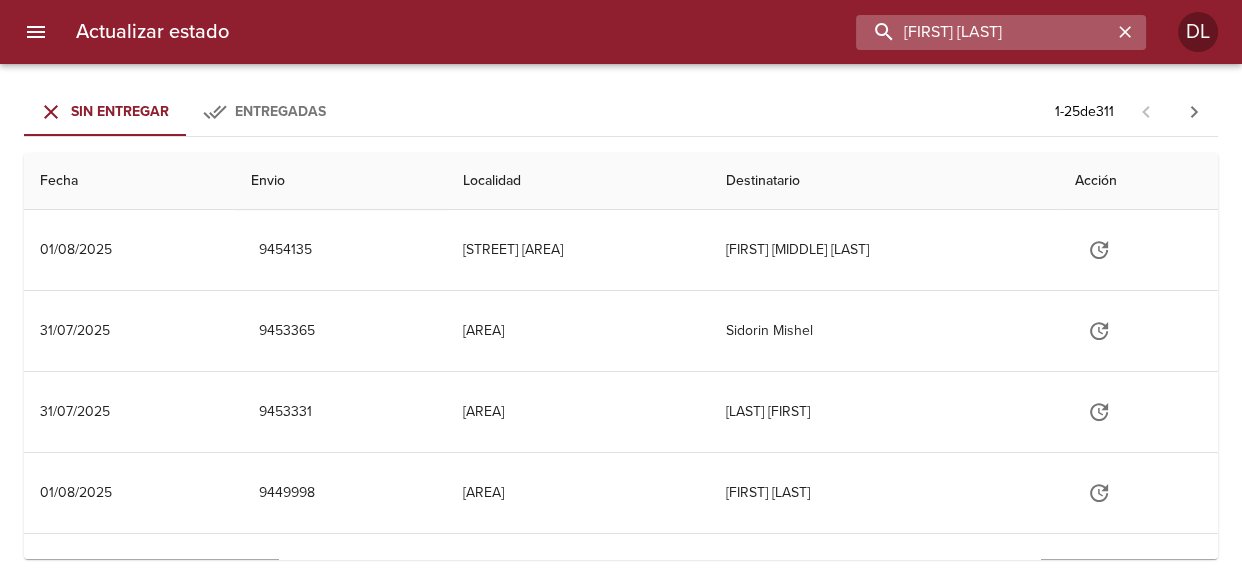 type on "[FIRST] [LAST]" 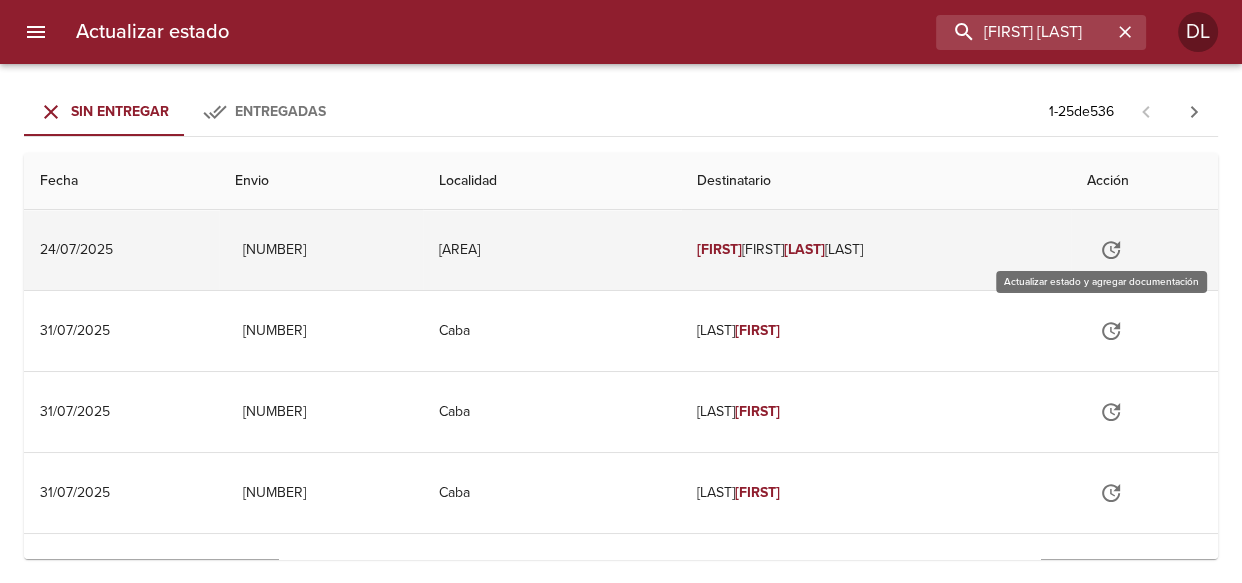 click 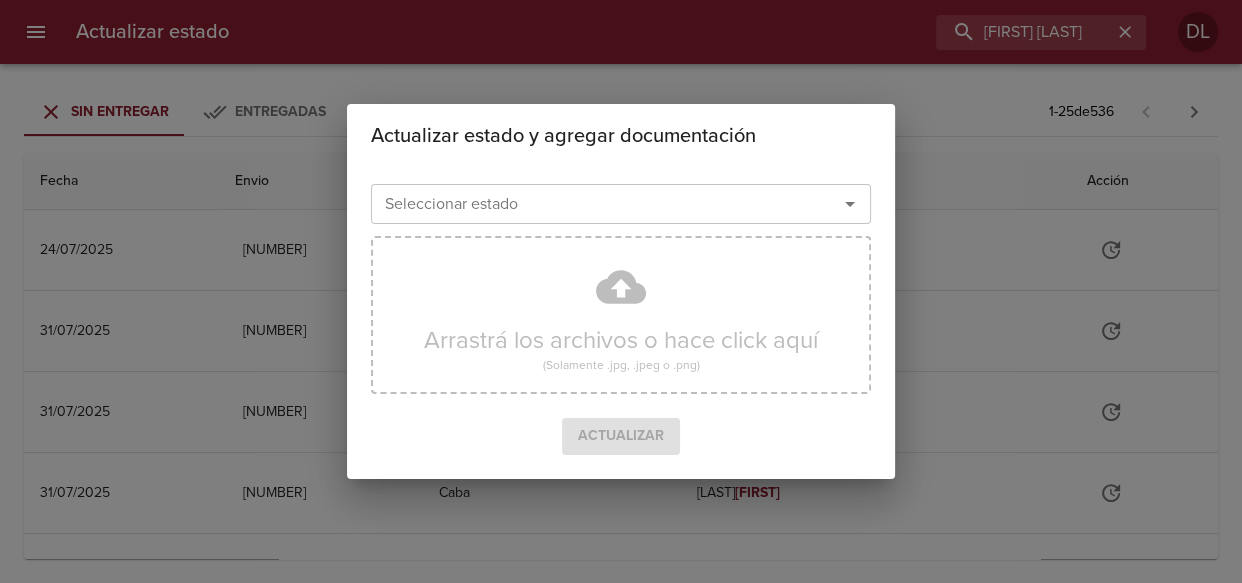 click 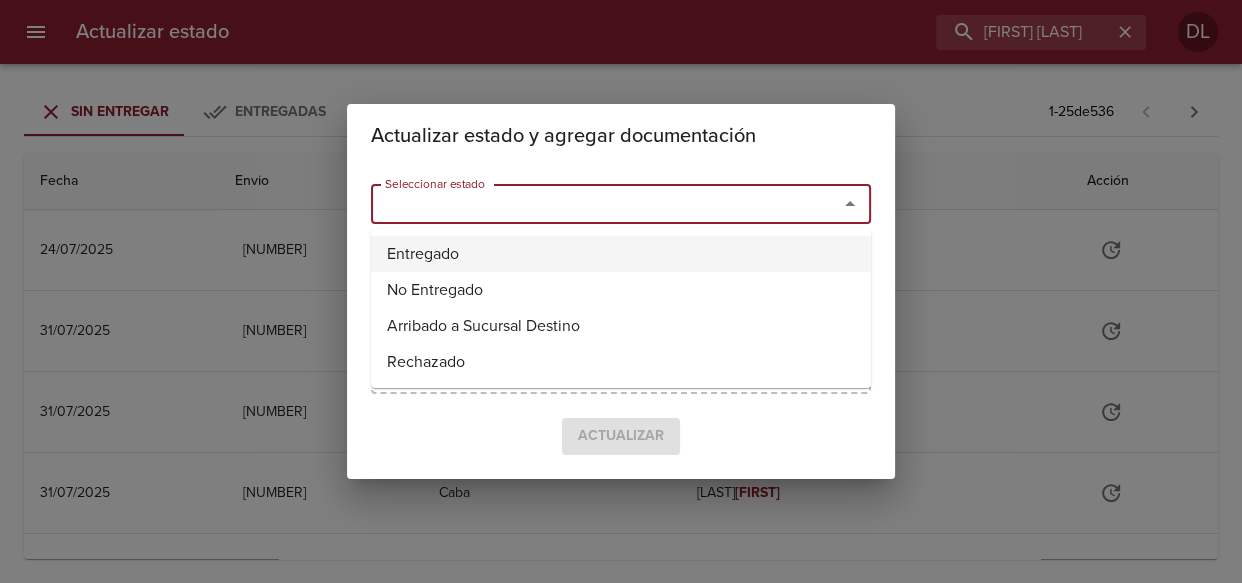 click on "Entregado" at bounding box center [621, 254] 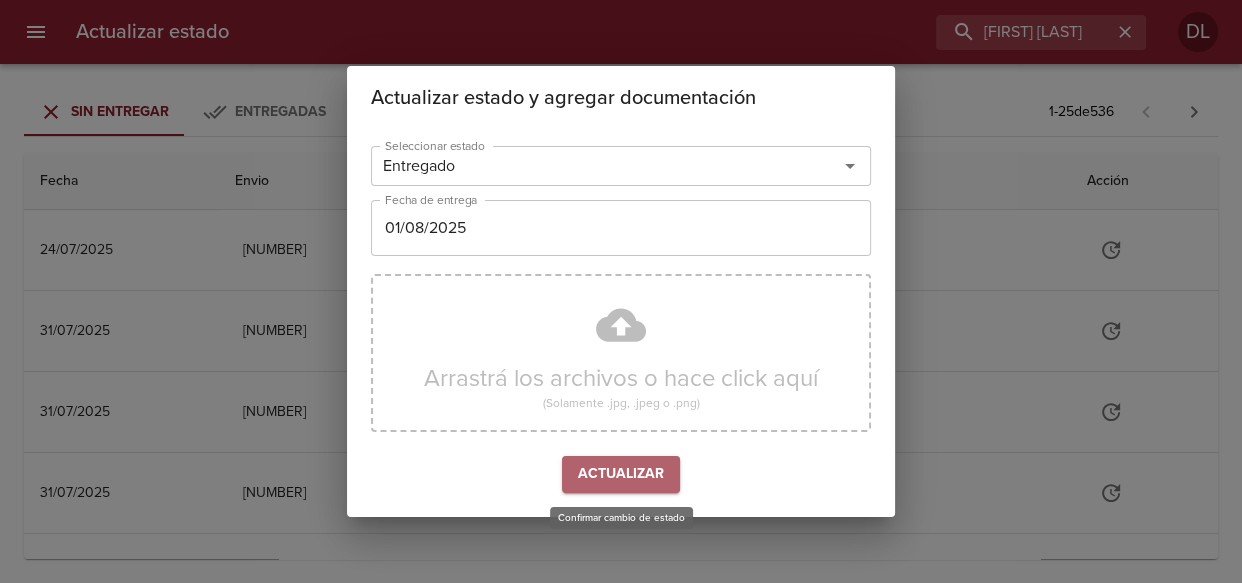 click on "Actualizar" at bounding box center (621, 474) 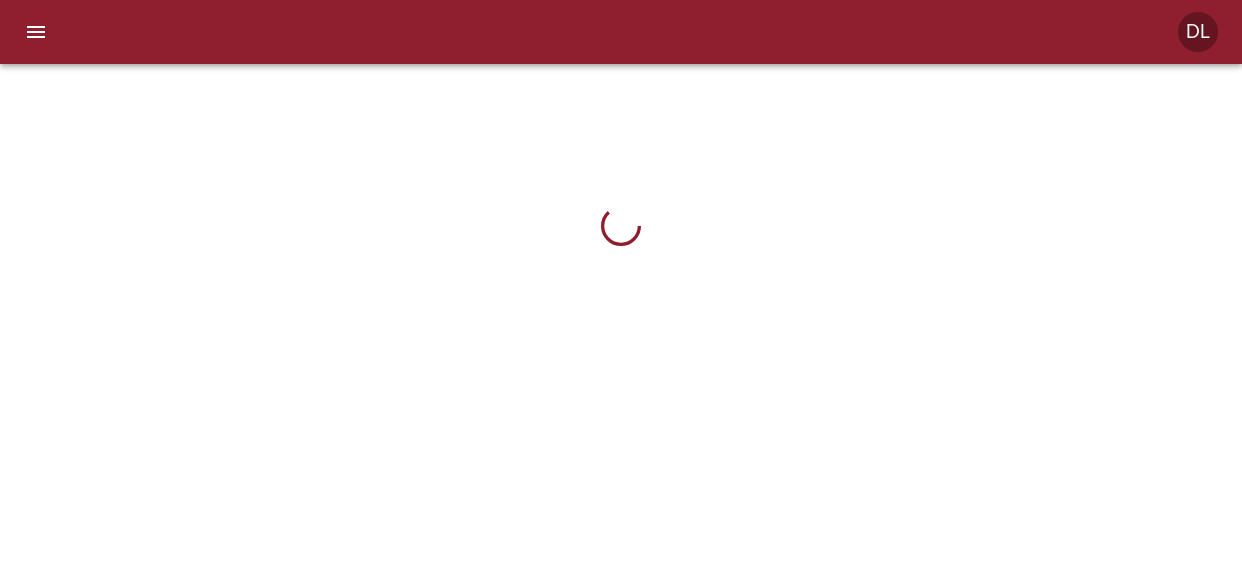 scroll, scrollTop: 0, scrollLeft: 0, axis: both 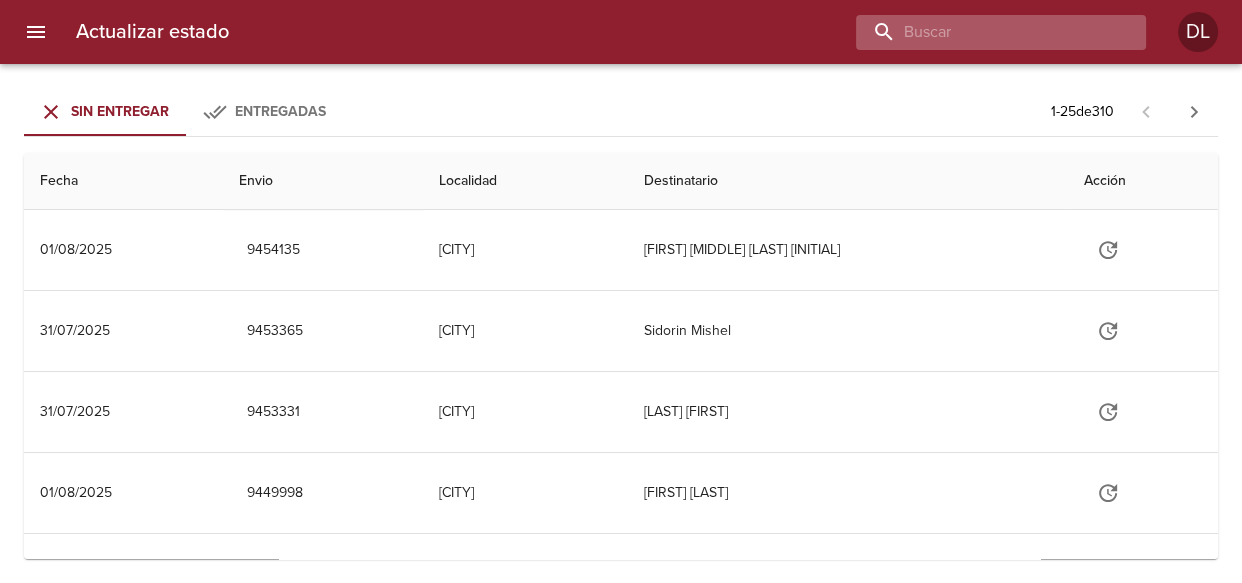 click at bounding box center (984, 32) 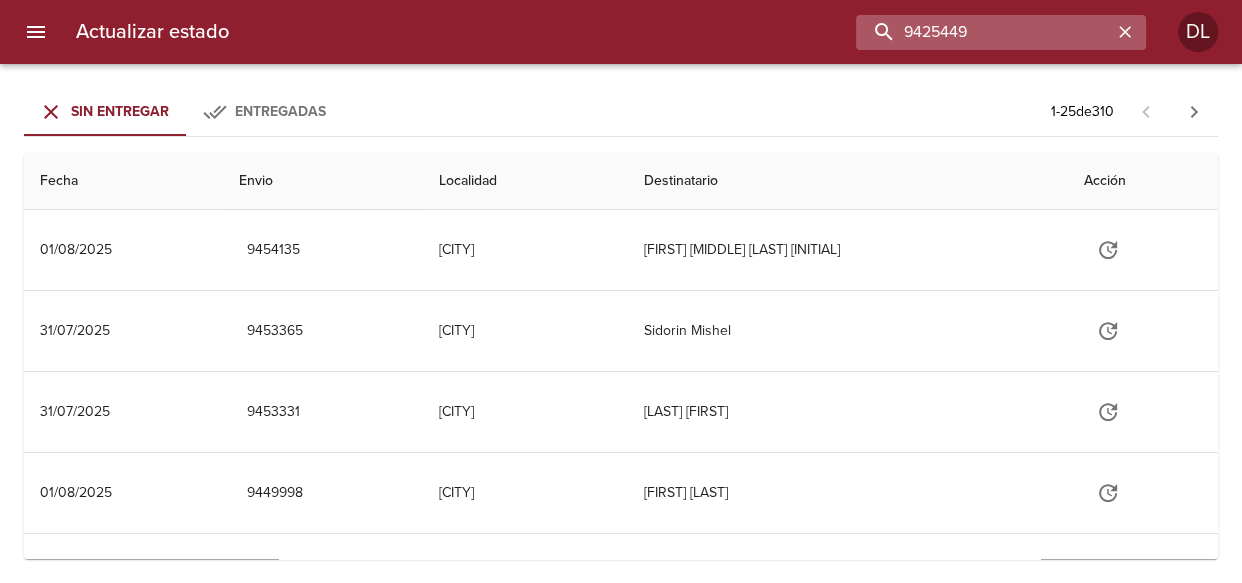 type on "9425449" 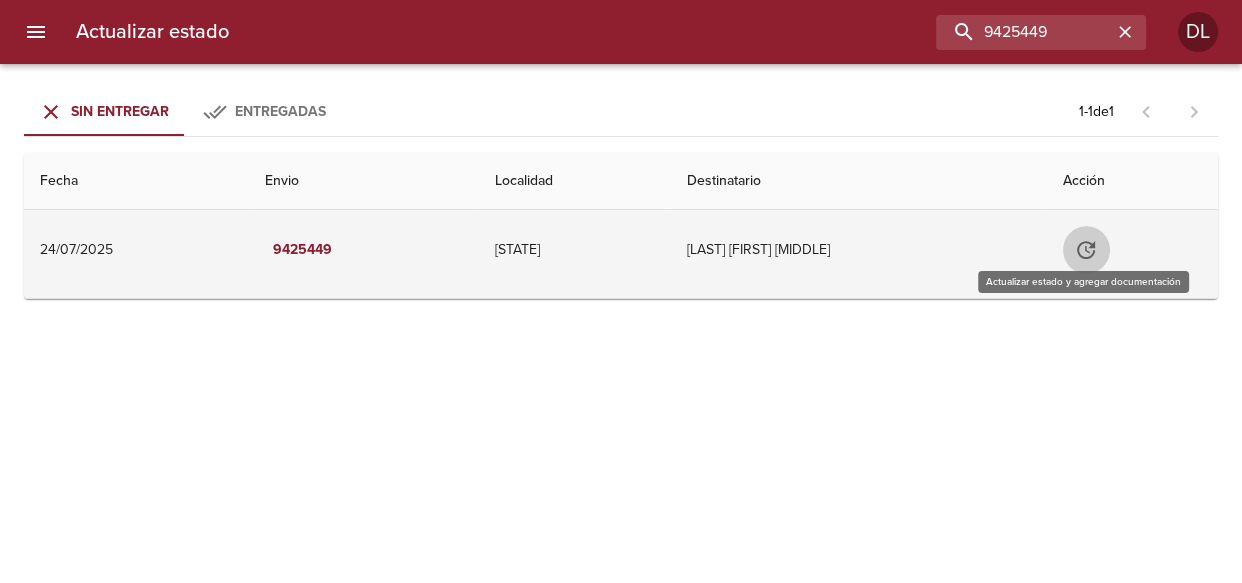 click 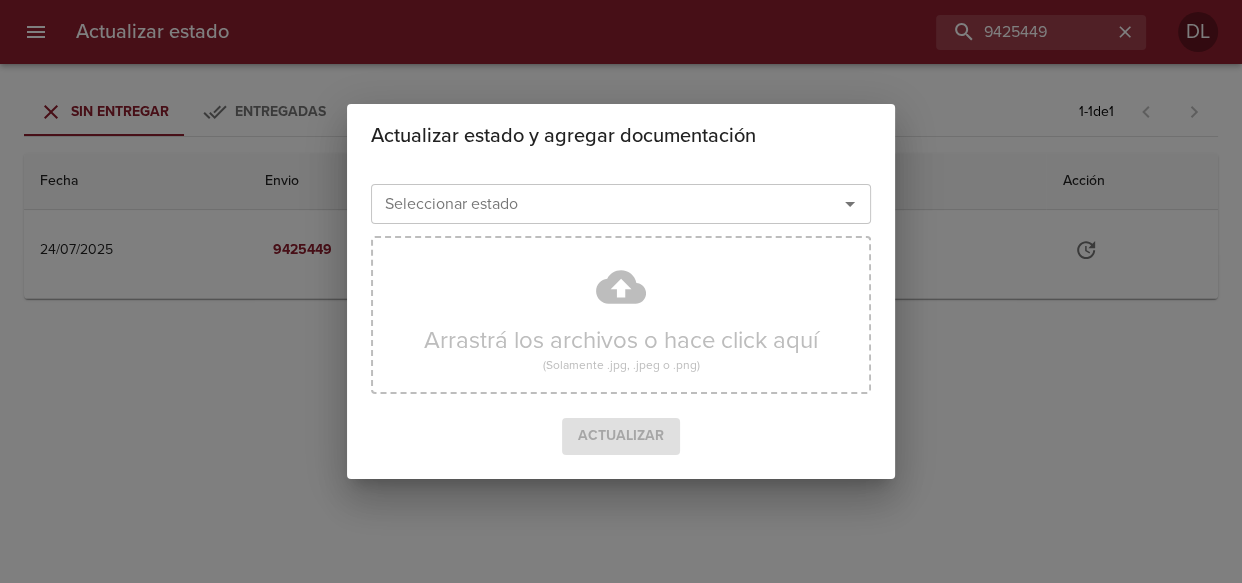 click 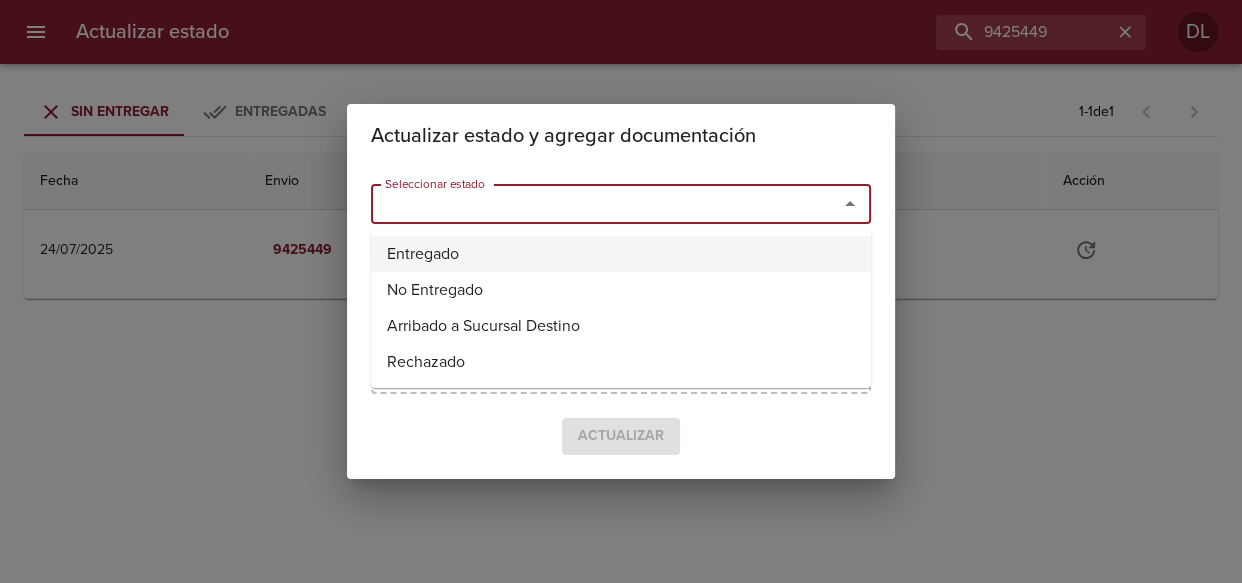 click on "Entregado" at bounding box center (621, 254) 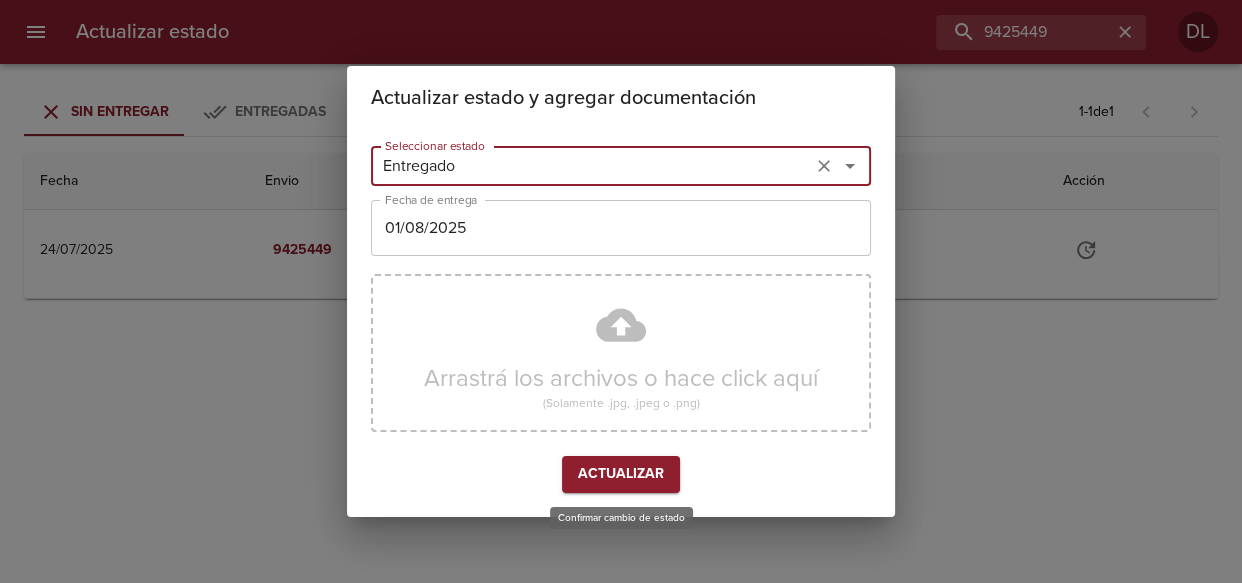 click on "Actualizar" at bounding box center [621, 474] 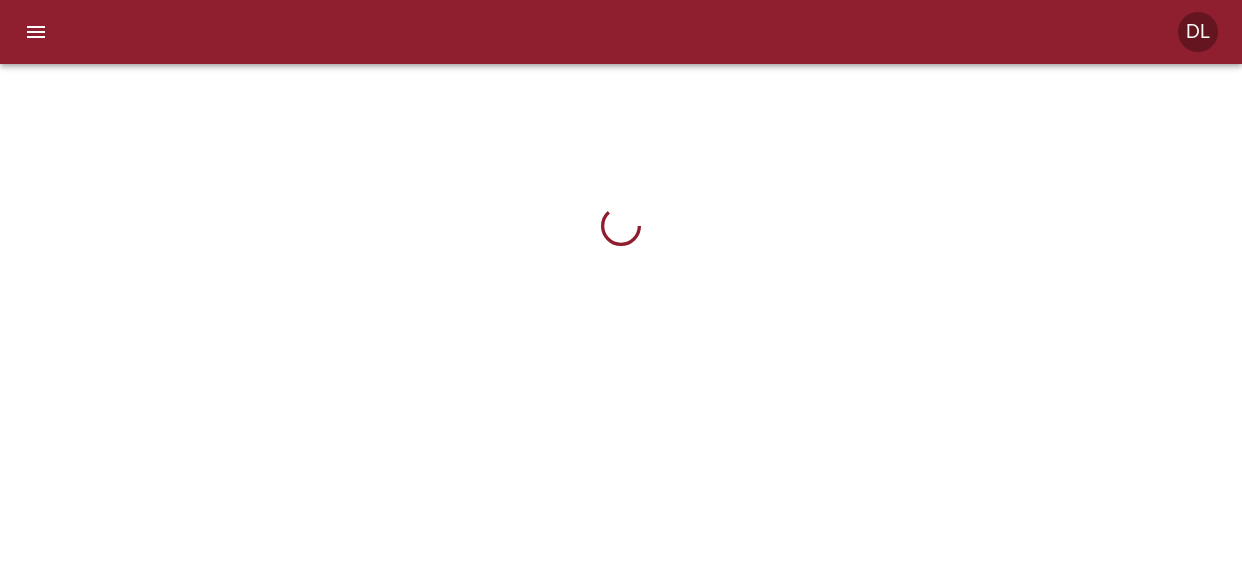 scroll, scrollTop: 0, scrollLeft: 0, axis: both 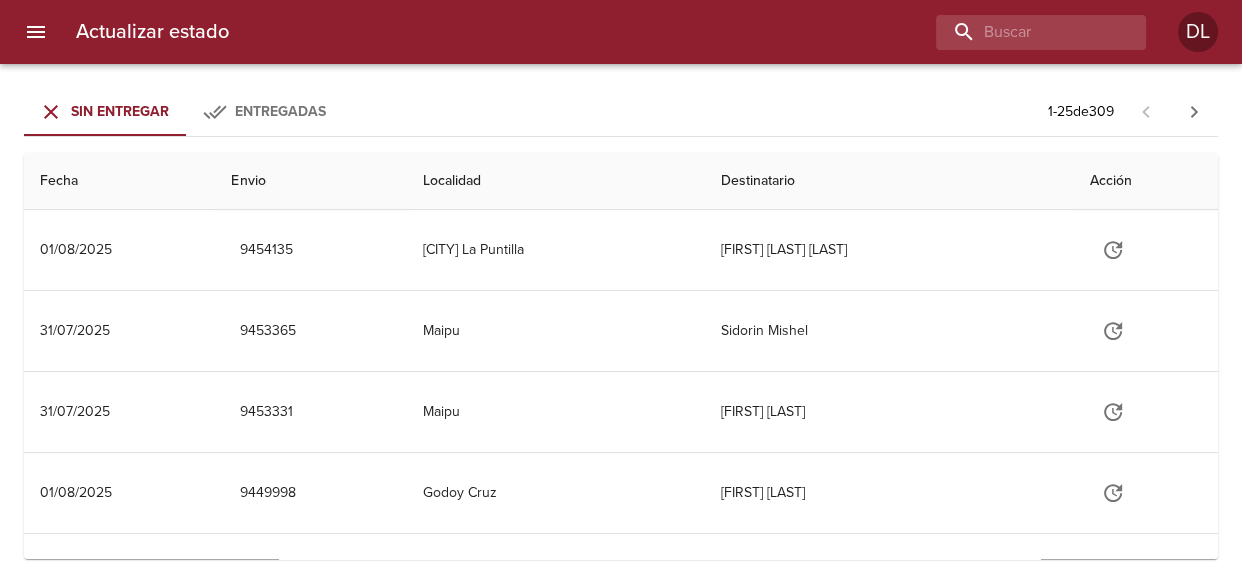 click on "Actualizar estado DL" at bounding box center (621, 32) 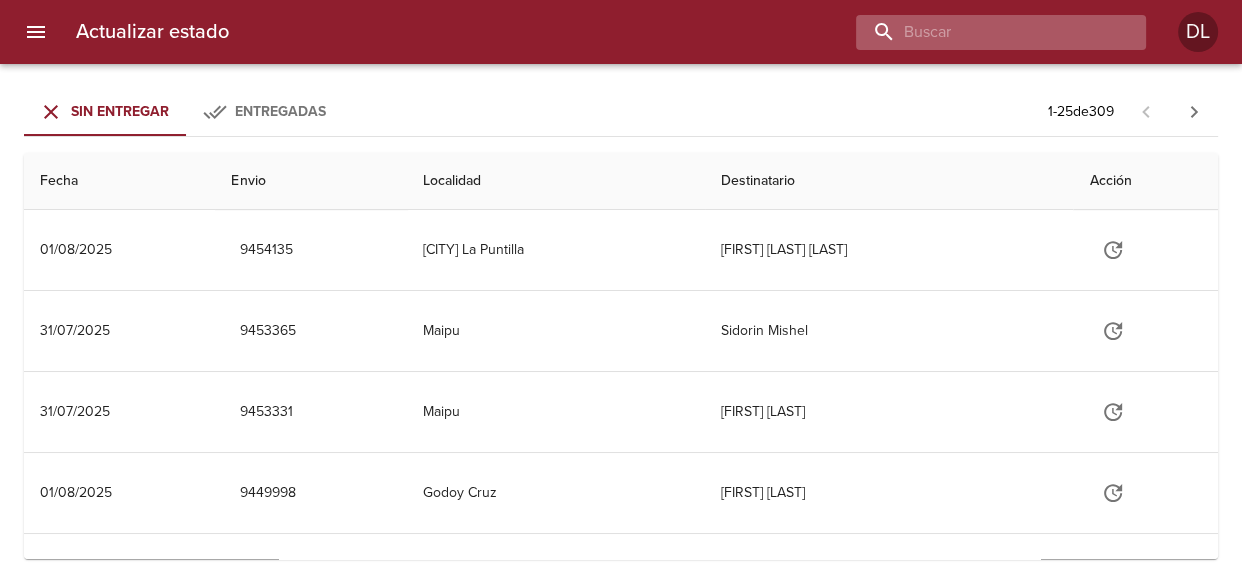 click at bounding box center (984, 32) 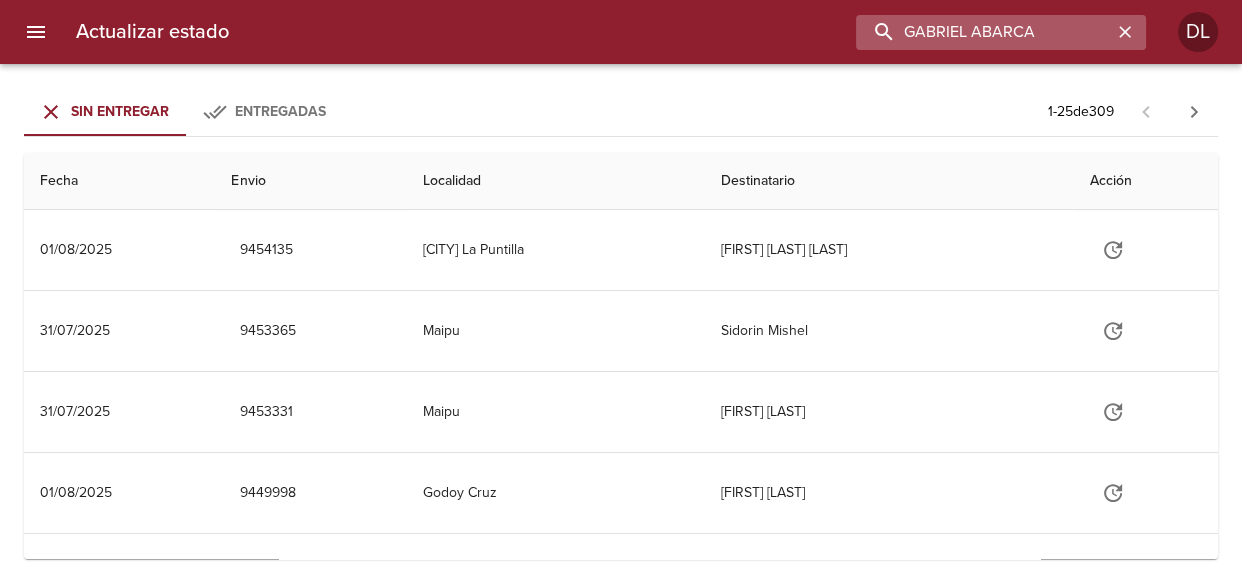 type on "GABRIEL ABARCA" 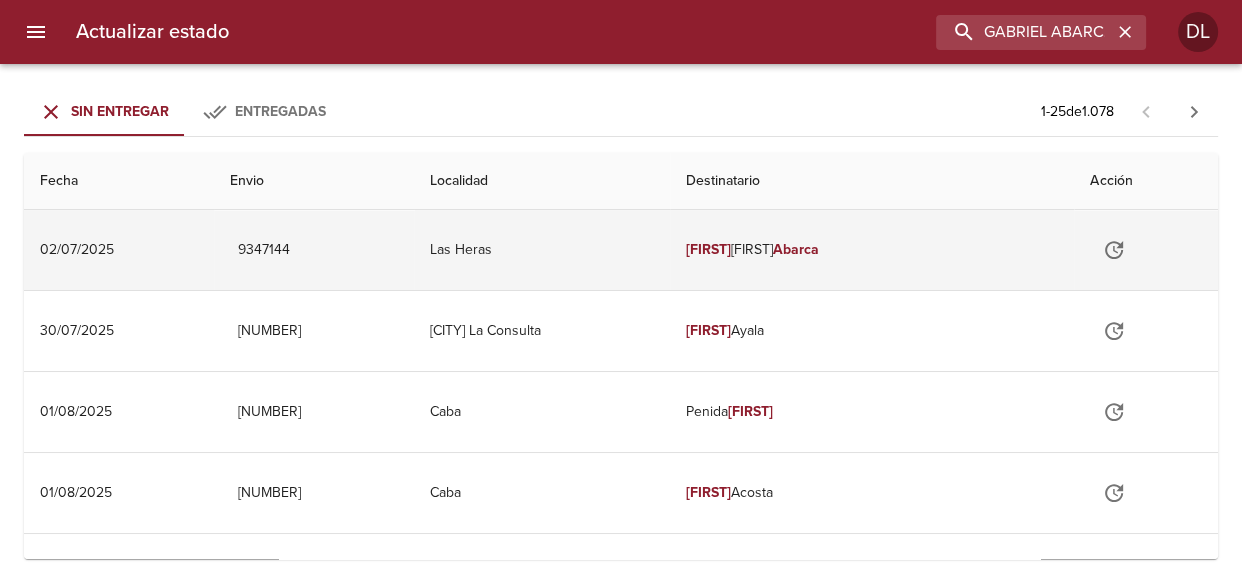 click 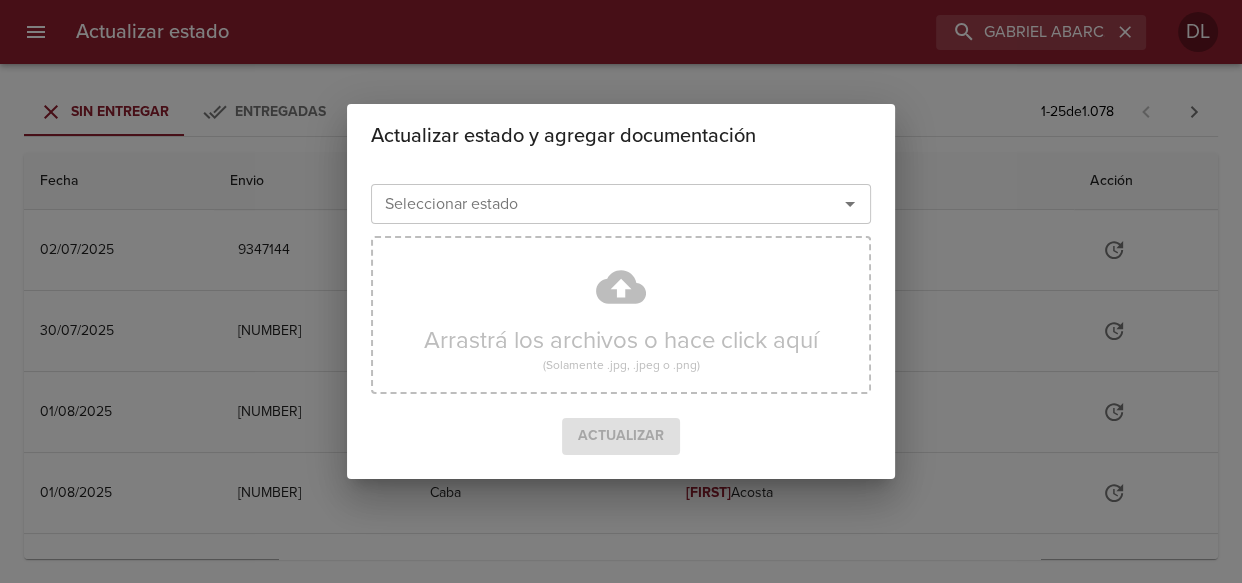click 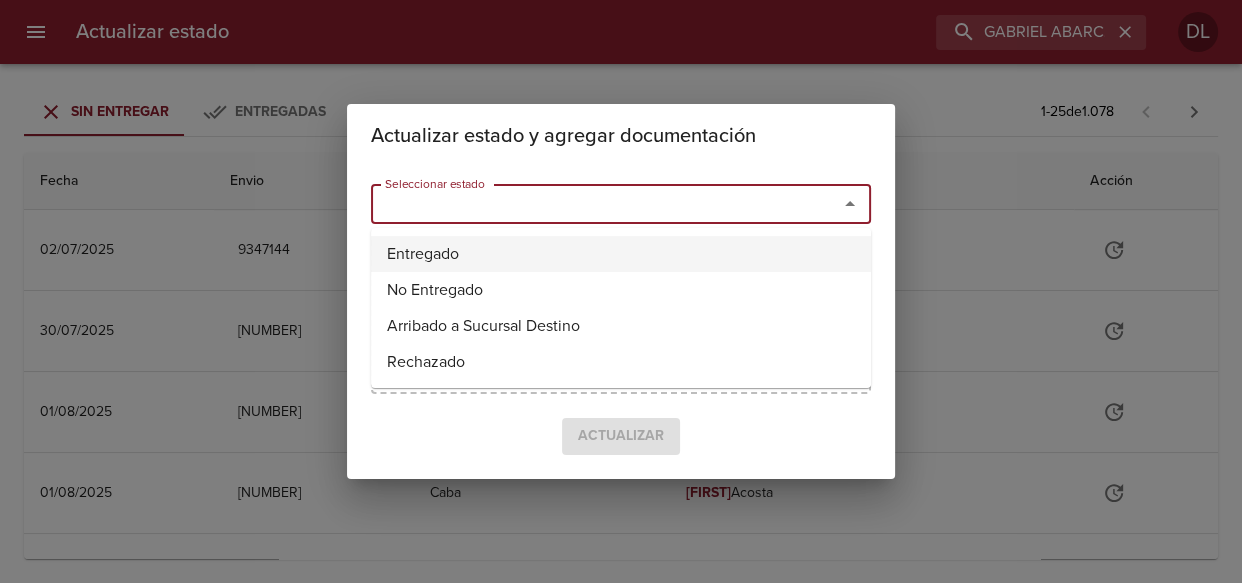 click on "Entregado" at bounding box center [621, 254] 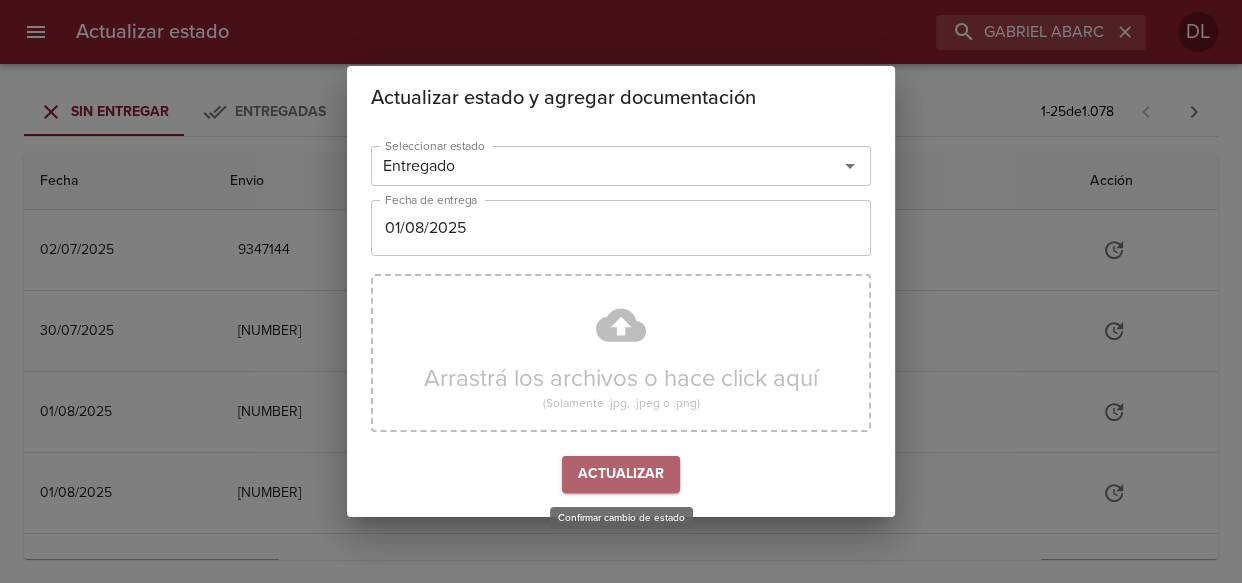 click on "Actualizar" at bounding box center [621, 474] 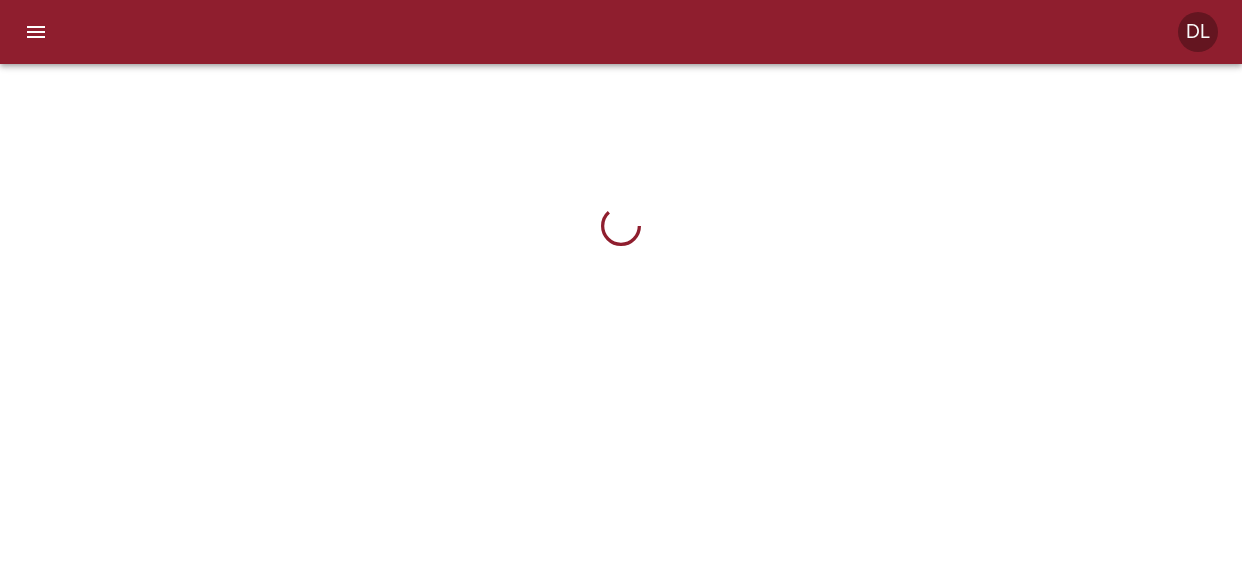 scroll, scrollTop: 0, scrollLeft: 0, axis: both 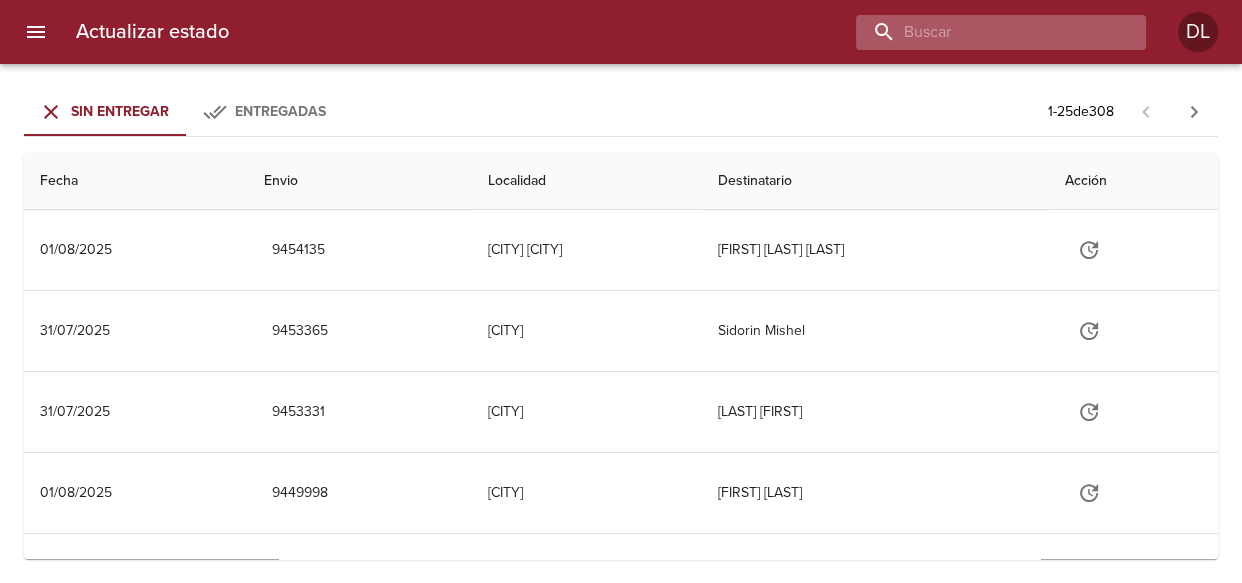 click at bounding box center [984, 32] 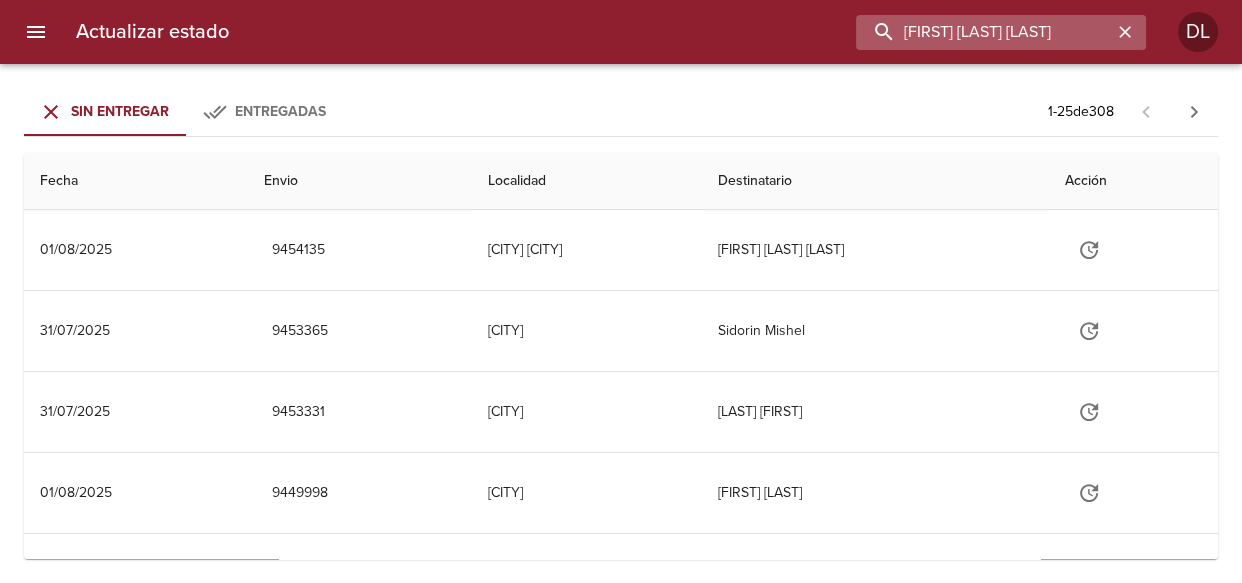 type on "[FIRST] [LAST] [LAST]" 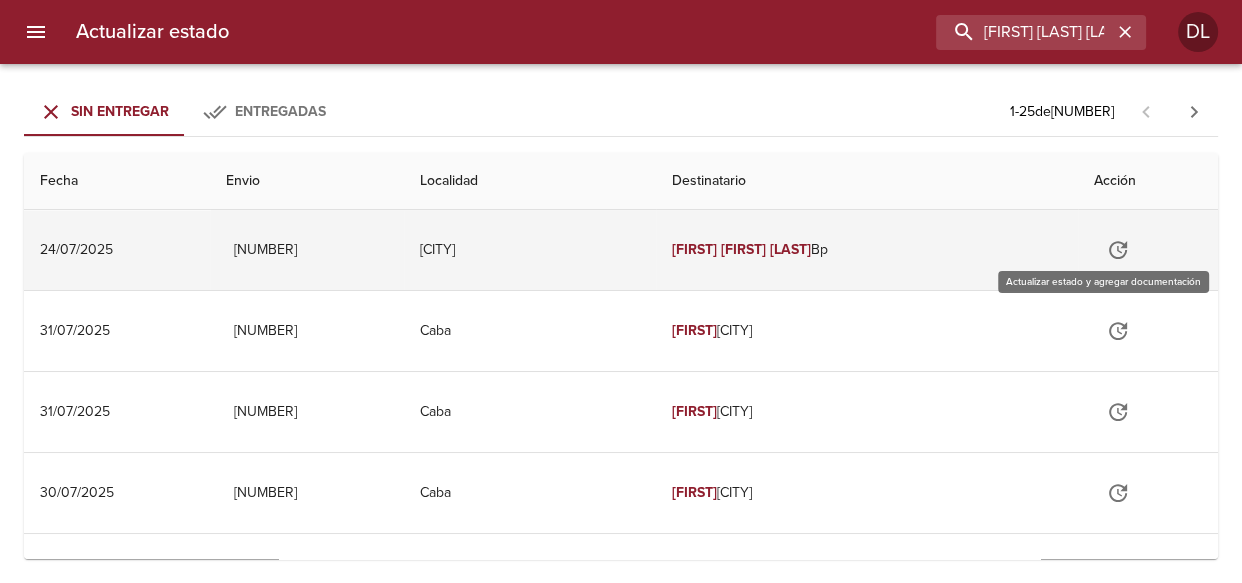click 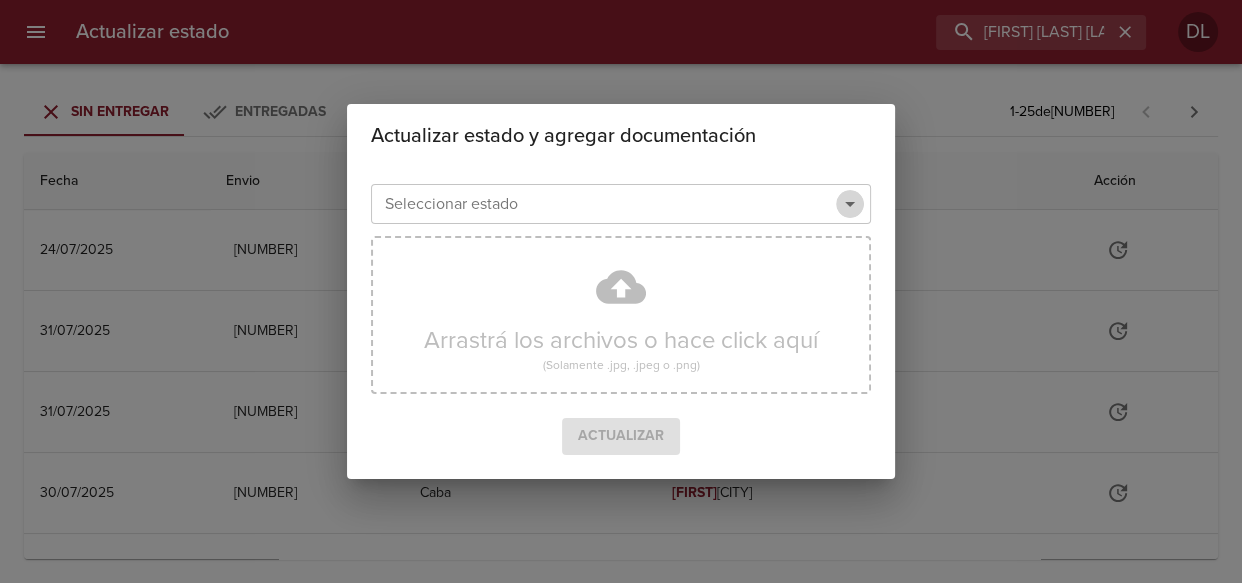 click 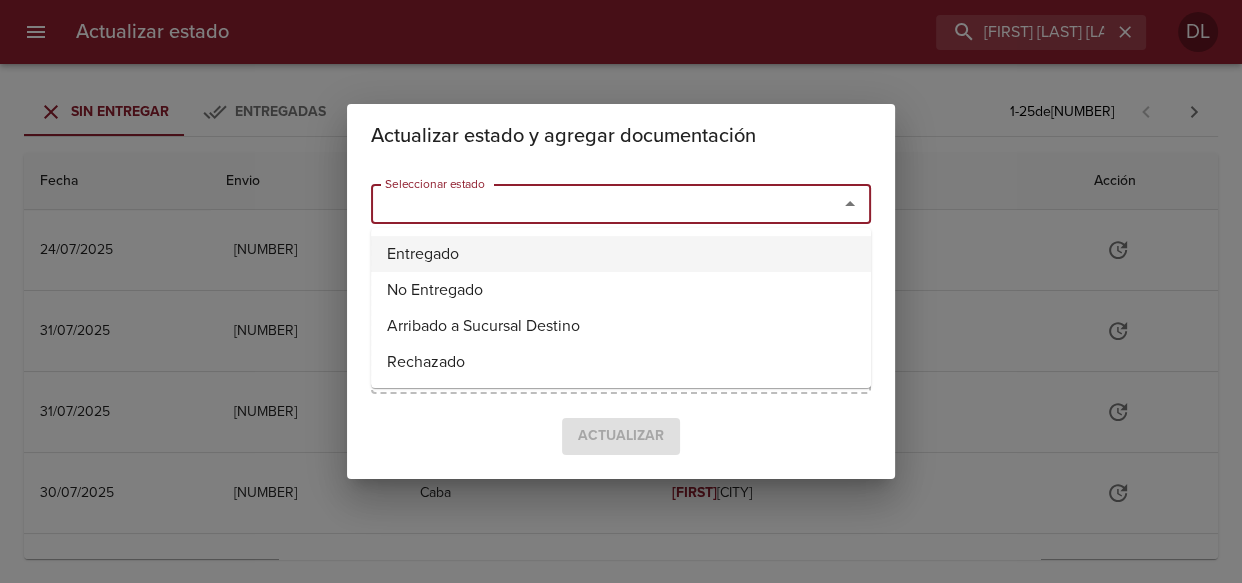 click on "Entregado" at bounding box center [621, 254] 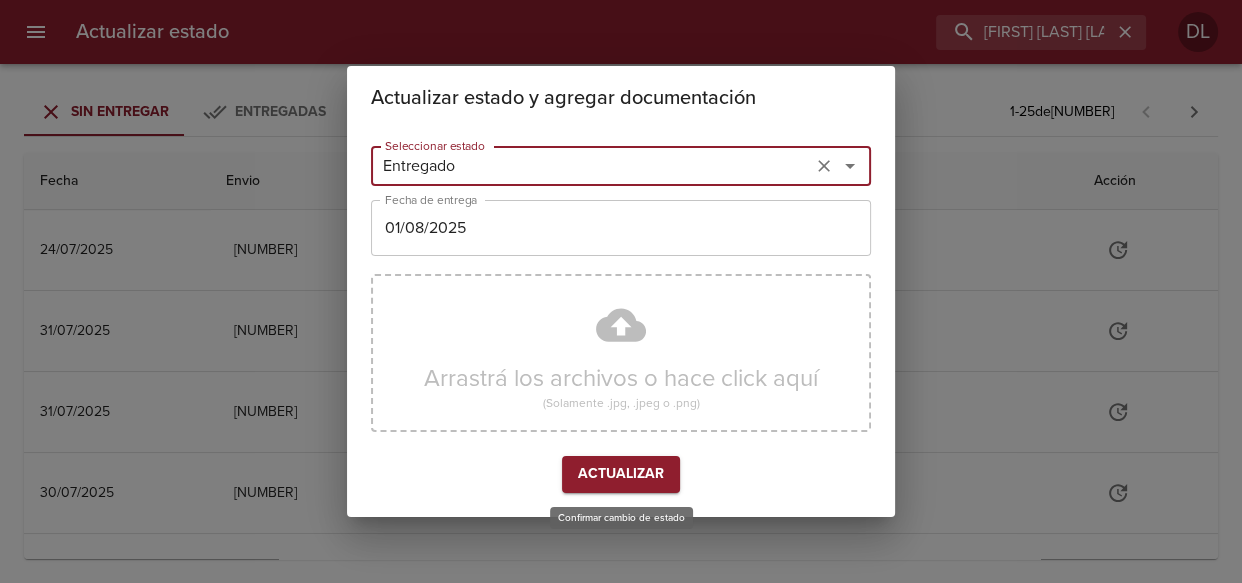 click on "Actualizar" at bounding box center (621, 474) 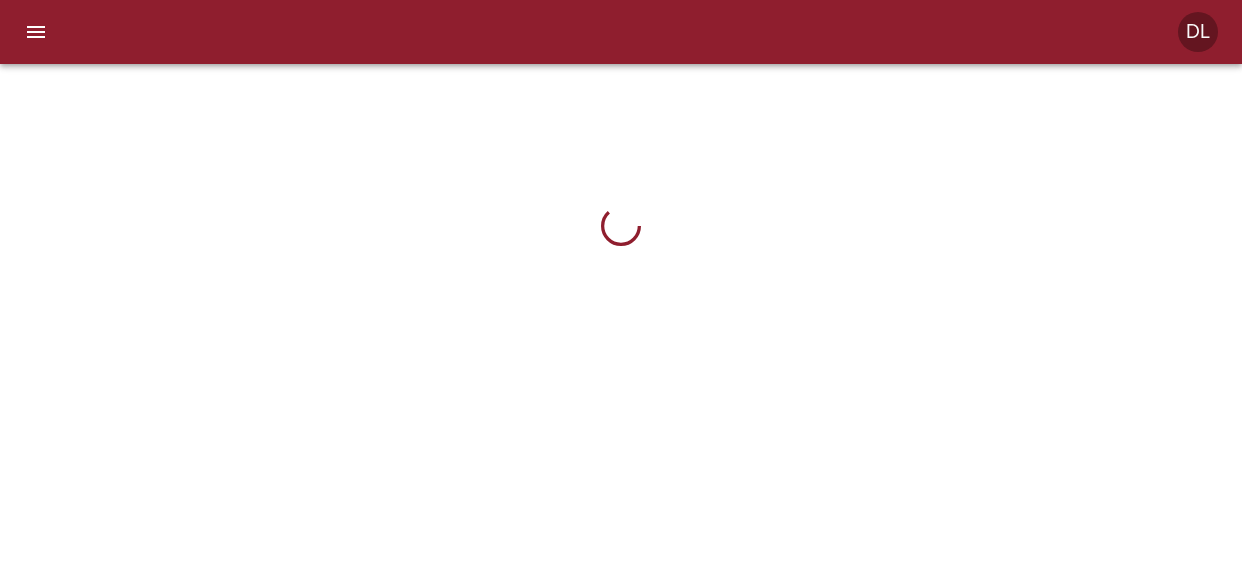 scroll, scrollTop: 0, scrollLeft: 0, axis: both 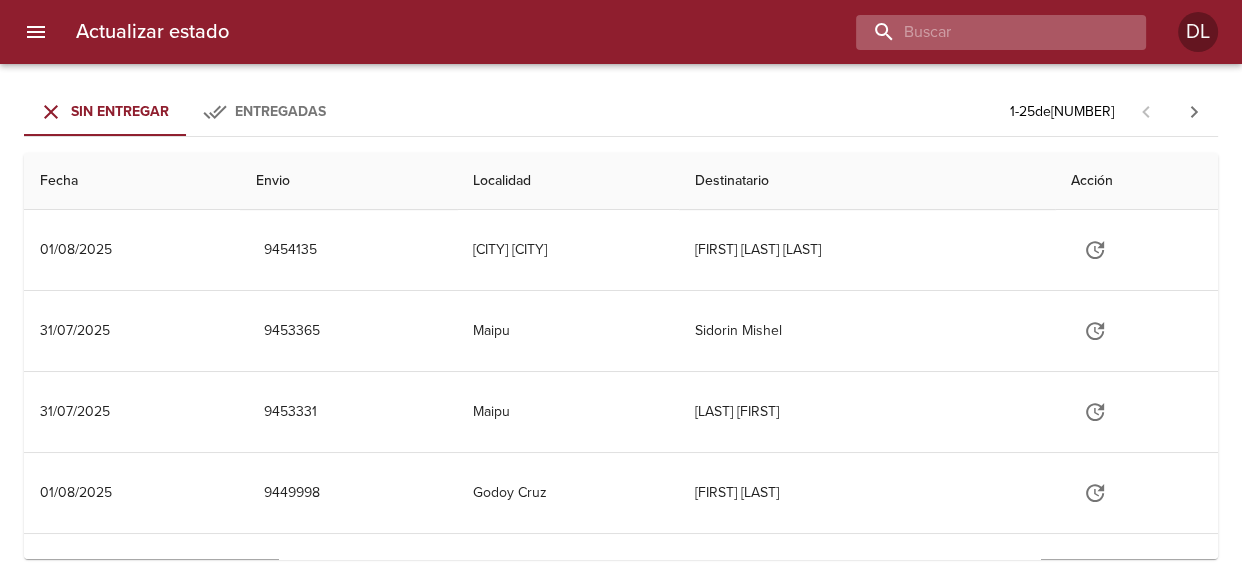click at bounding box center (984, 32) 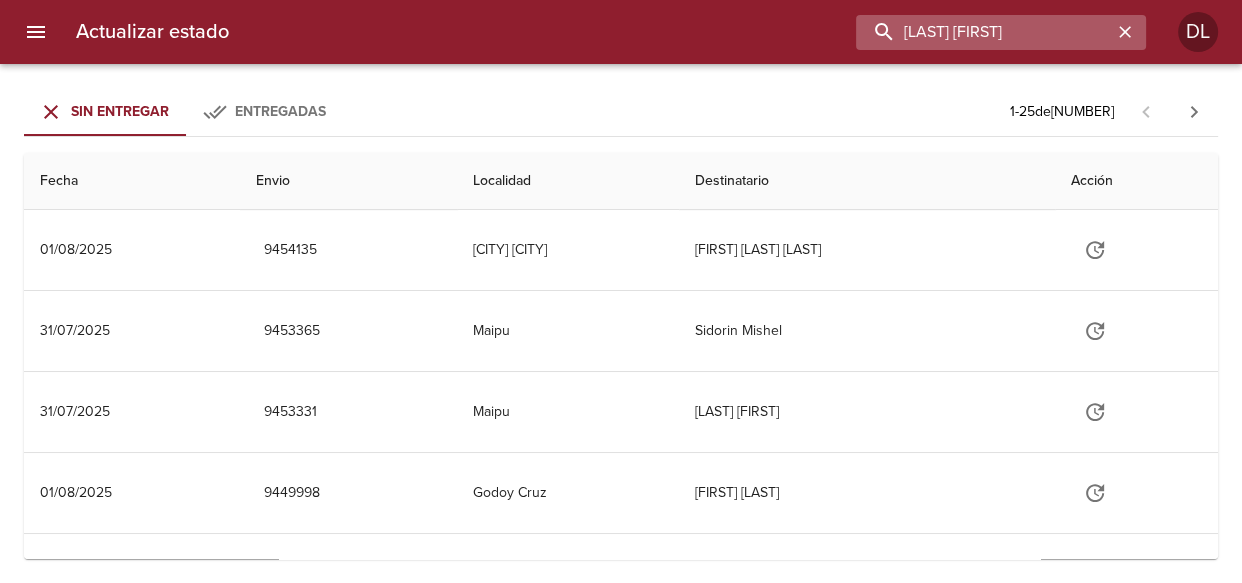 type on "FORNARI ADRIANA" 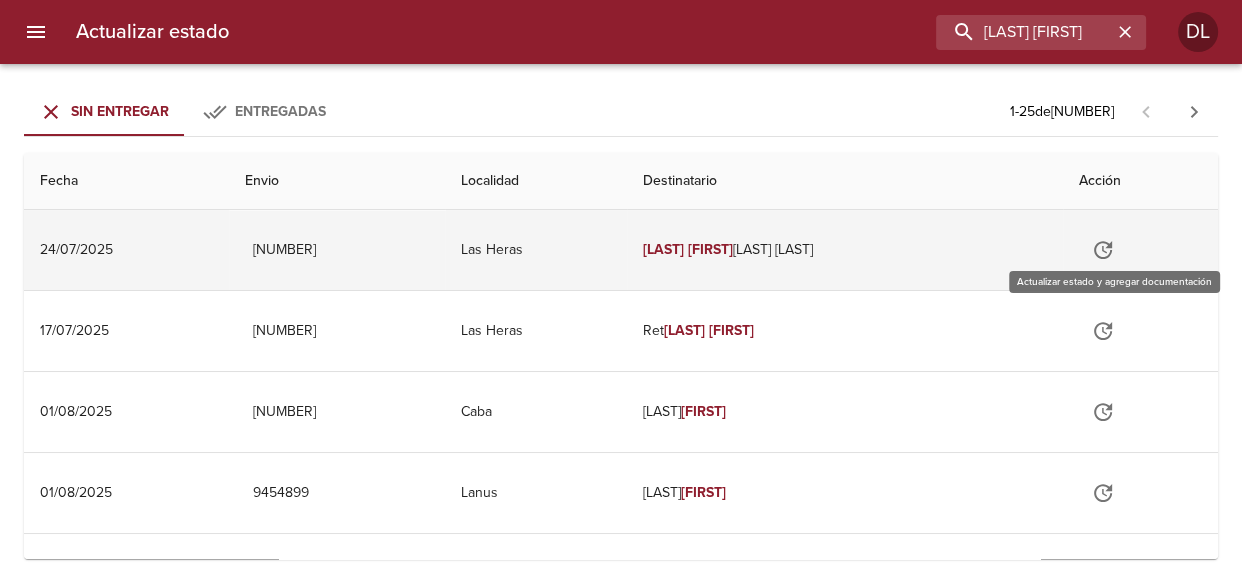 click 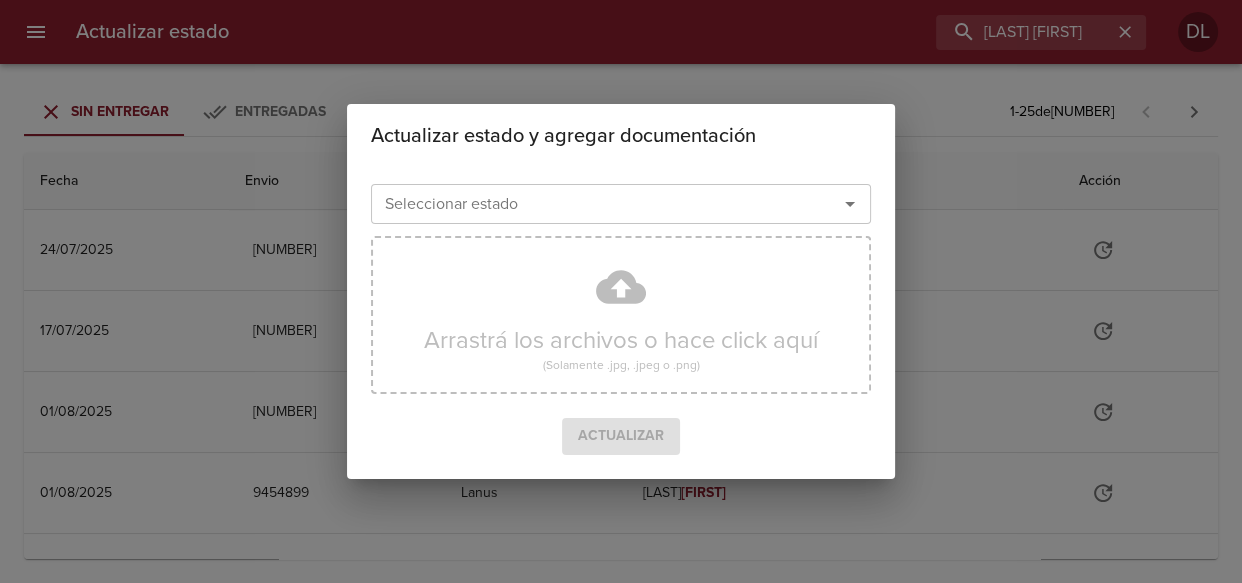 click 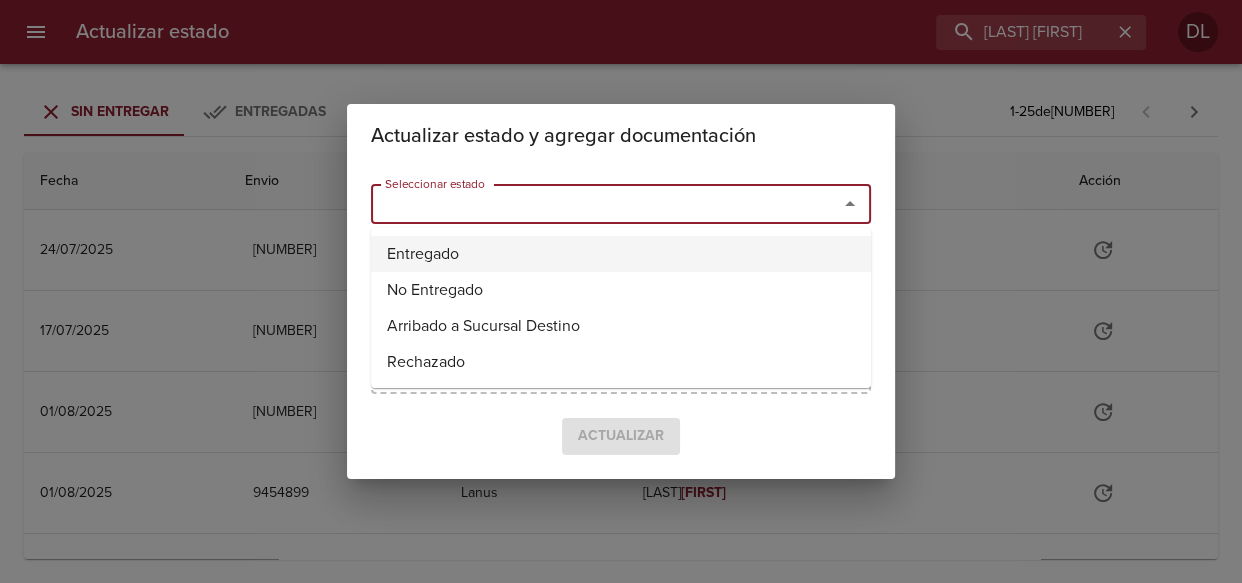 click on "Entregado" at bounding box center (621, 254) 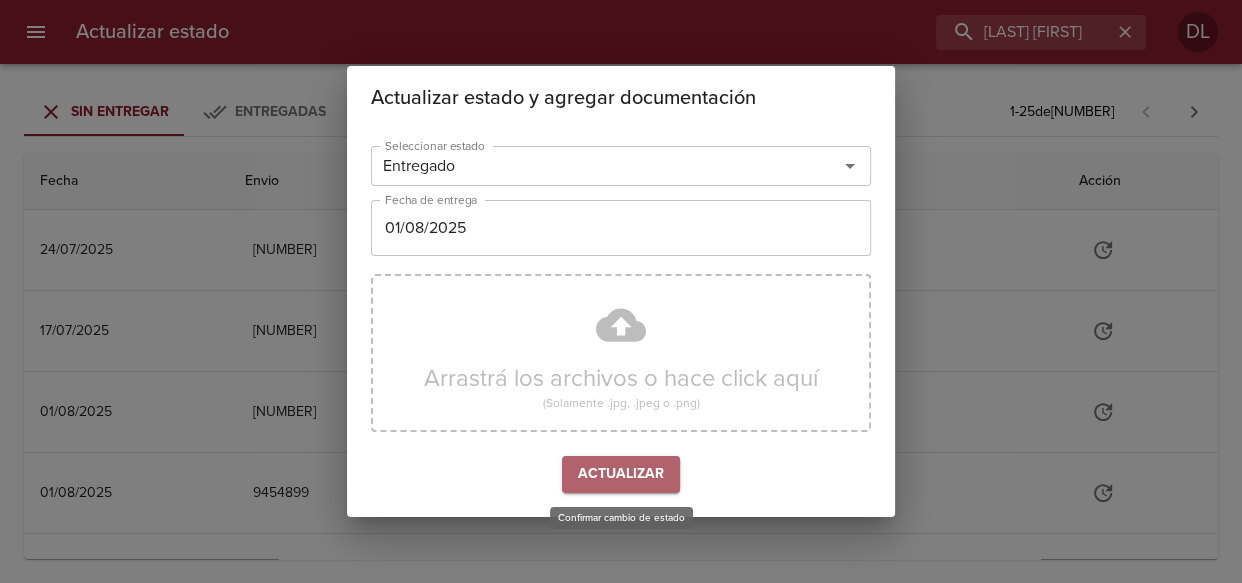 click on "Actualizar" at bounding box center (621, 474) 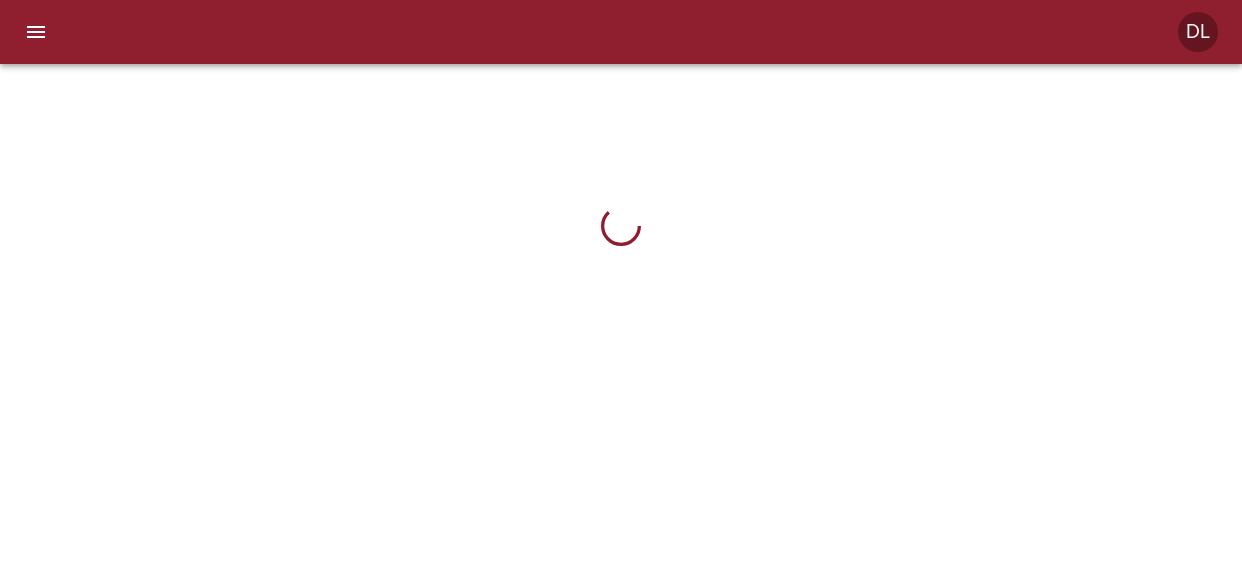 scroll, scrollTop: 0, scrollLeft: 0, axis: both 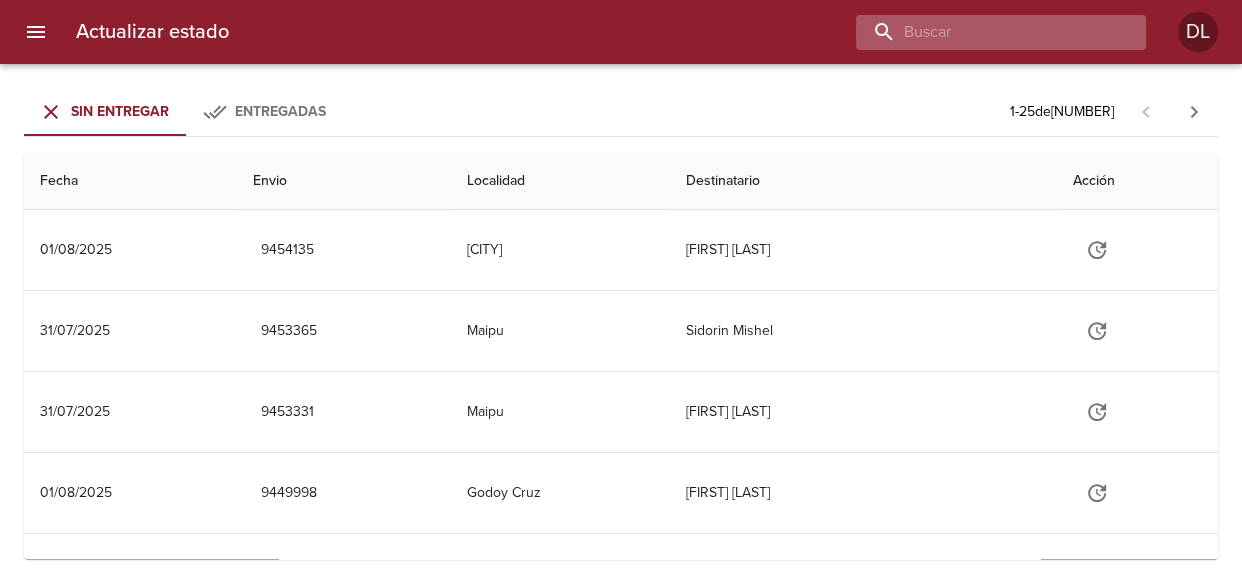 click at bounding box center [984, 32] 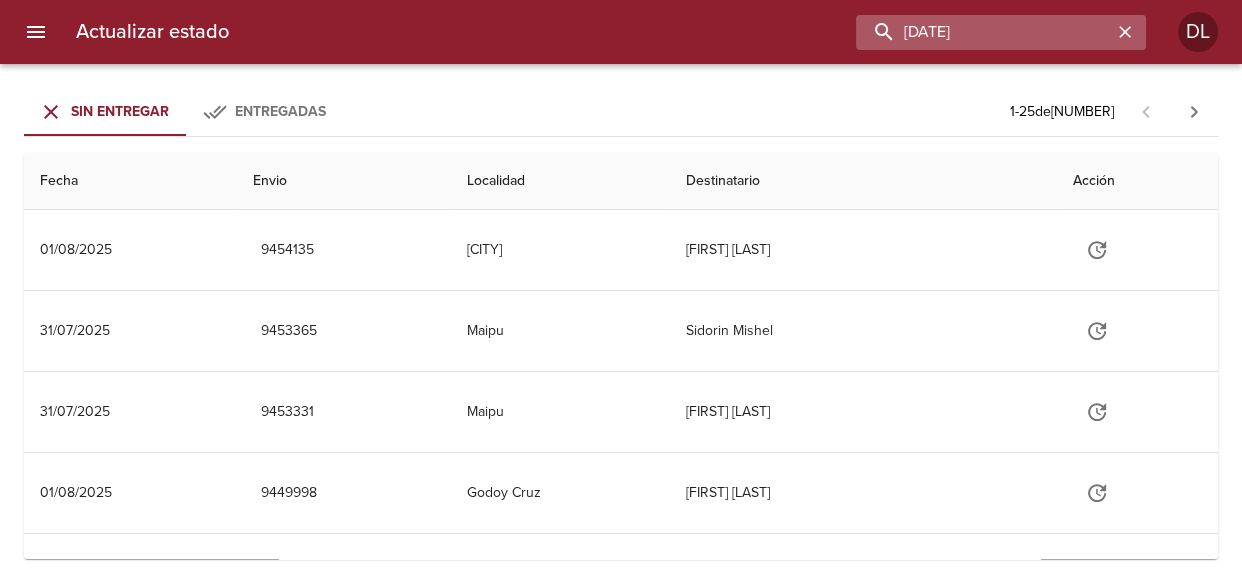 type on "[DATE]" 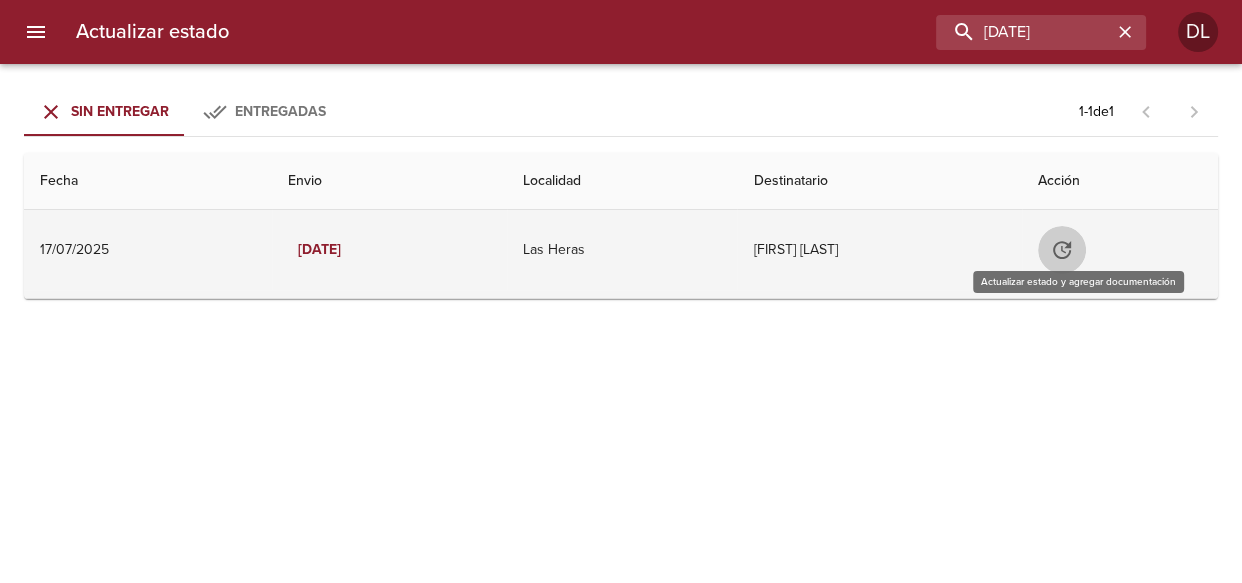 click 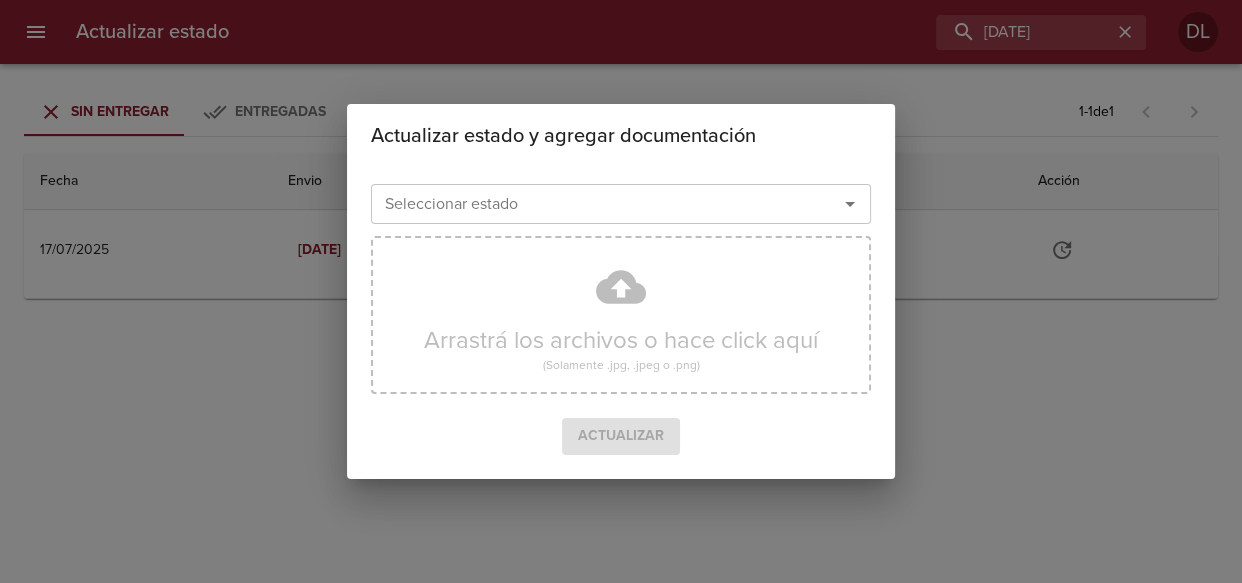 click 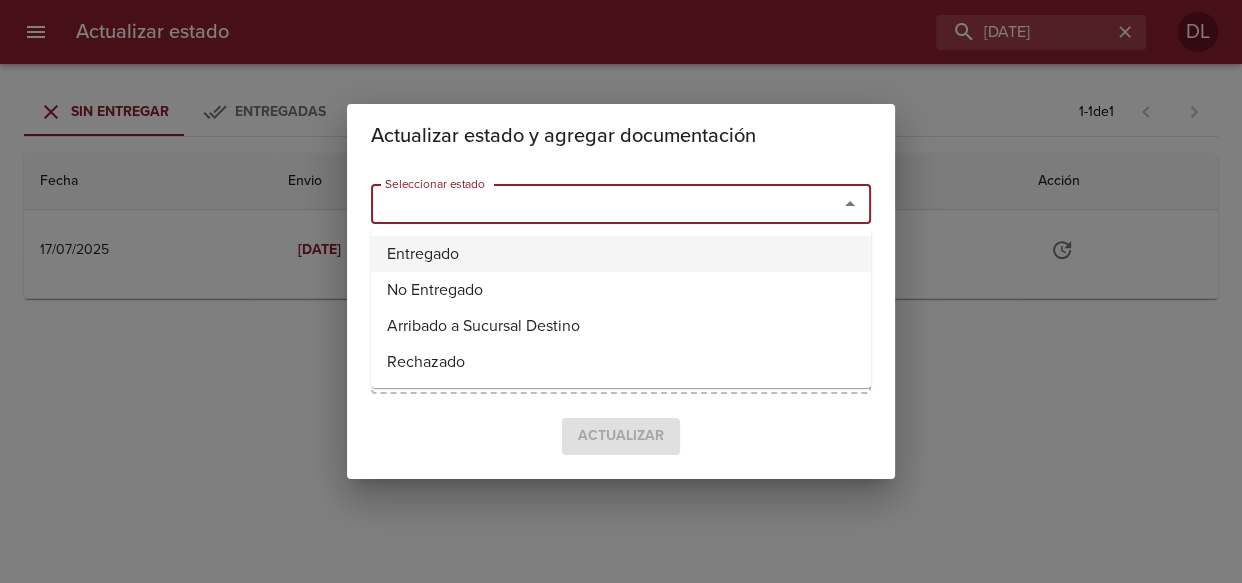 click on "Entregado" at bounding box center [621, 254] 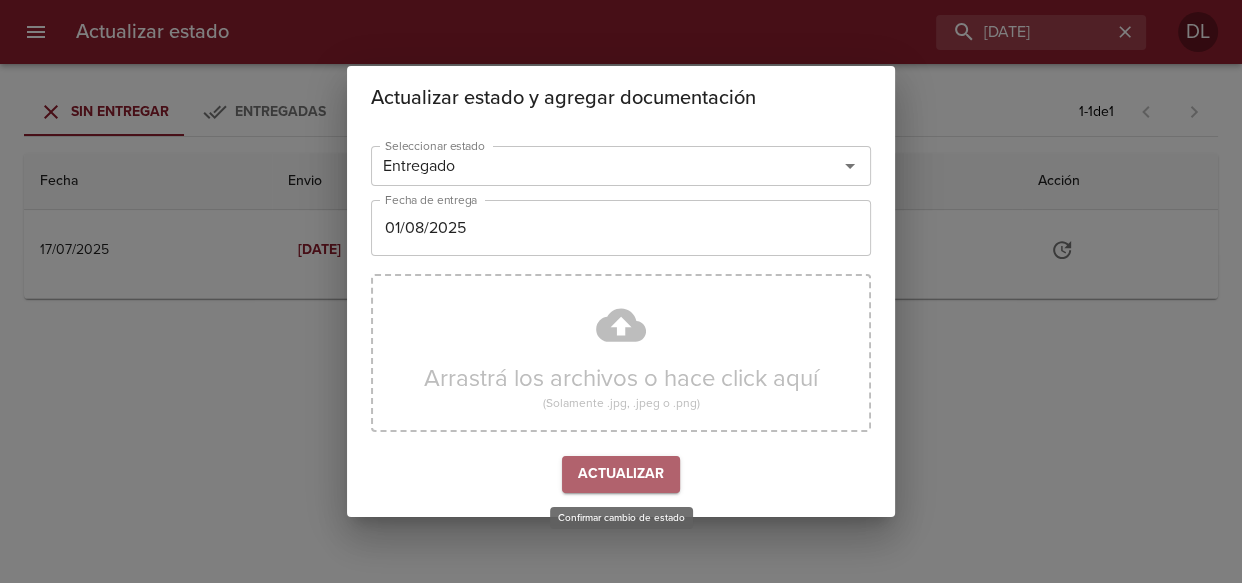 click on "Actualizar" at bounding box center (621, 474) 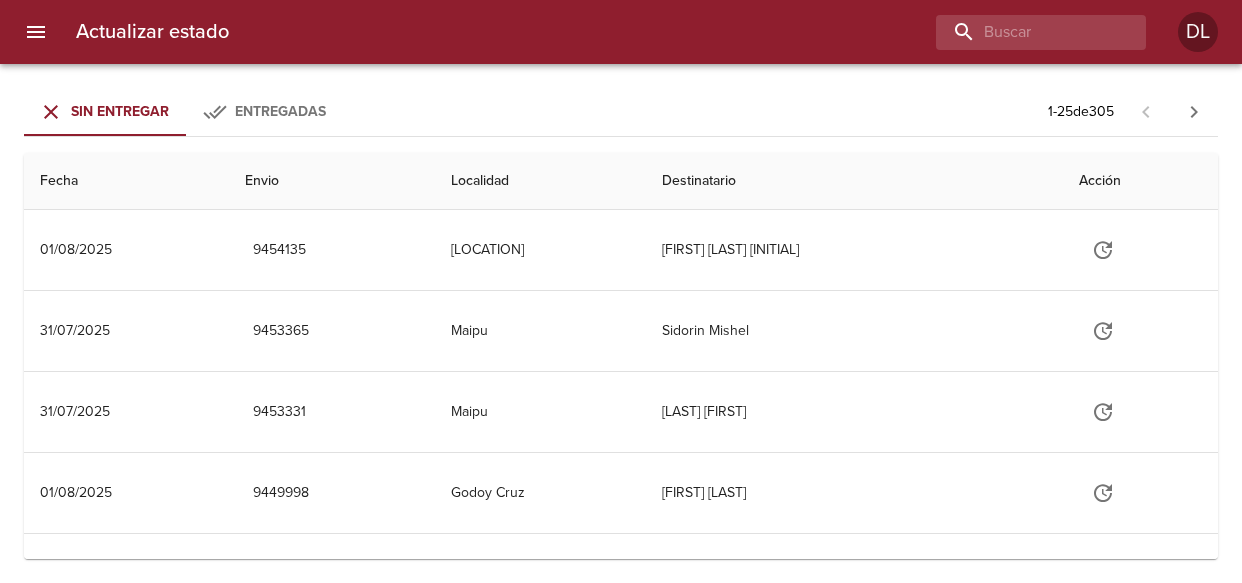 scroll, scrollTop: 0, scrollLeft: 0, axis: both 